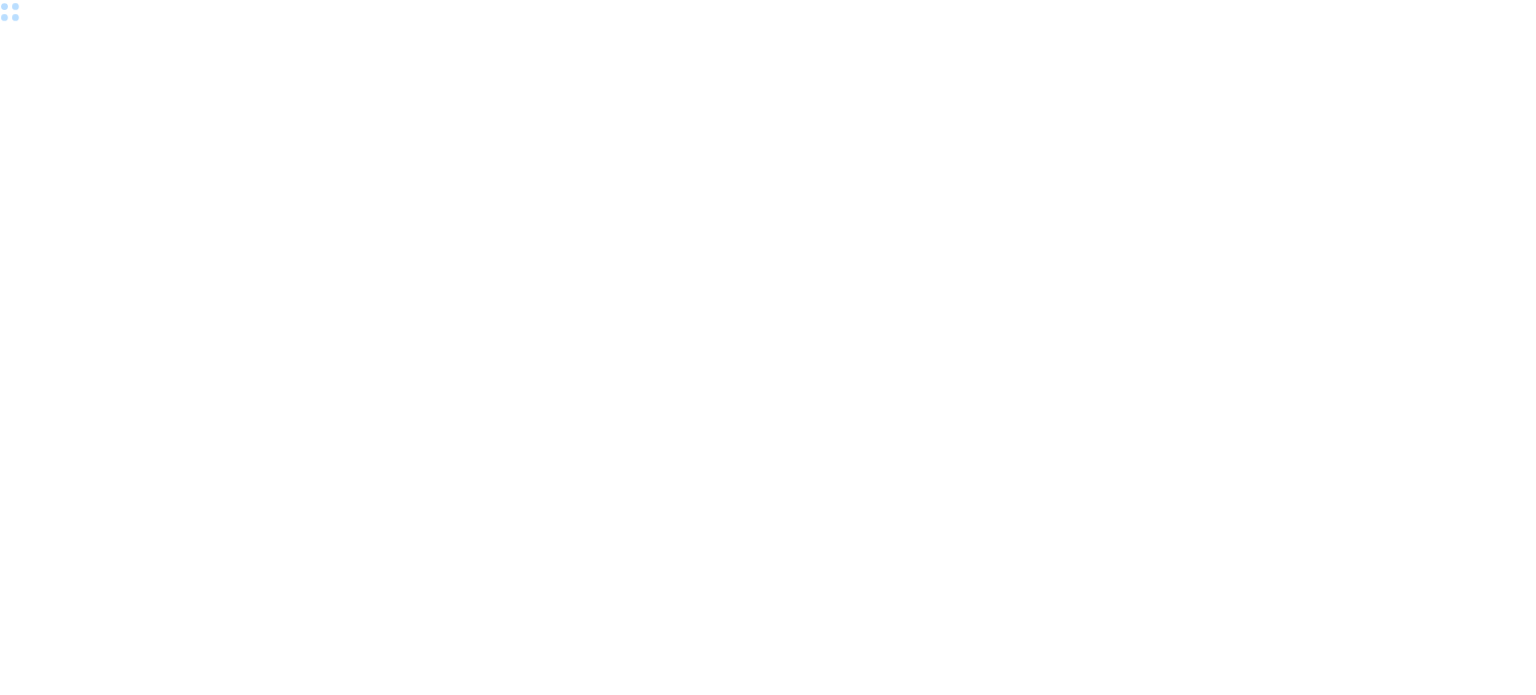 scroll, scrollTop: 0, scrollLeft: 0, axis: both 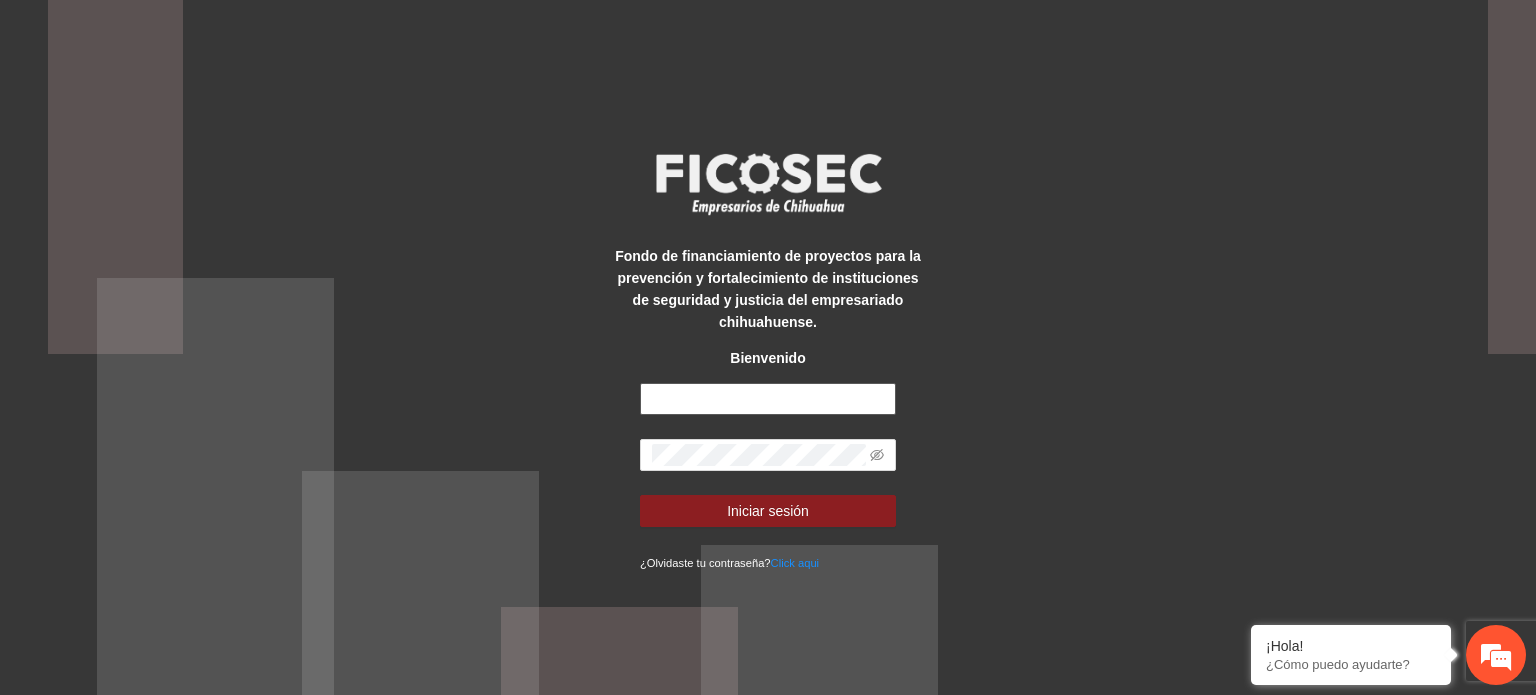 click at bounding box center (768, 399) 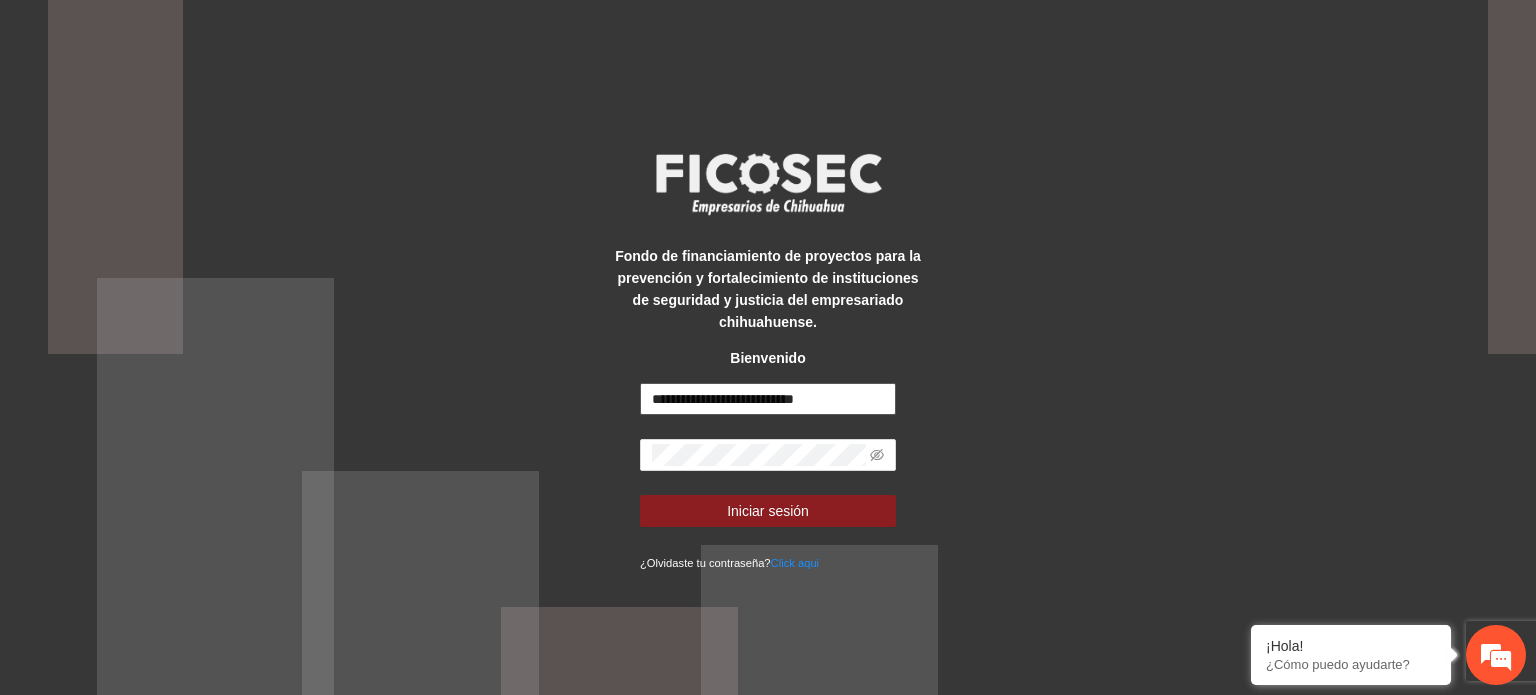 scroll, scrollTop: 0, scrollLeft: 0, axis: both 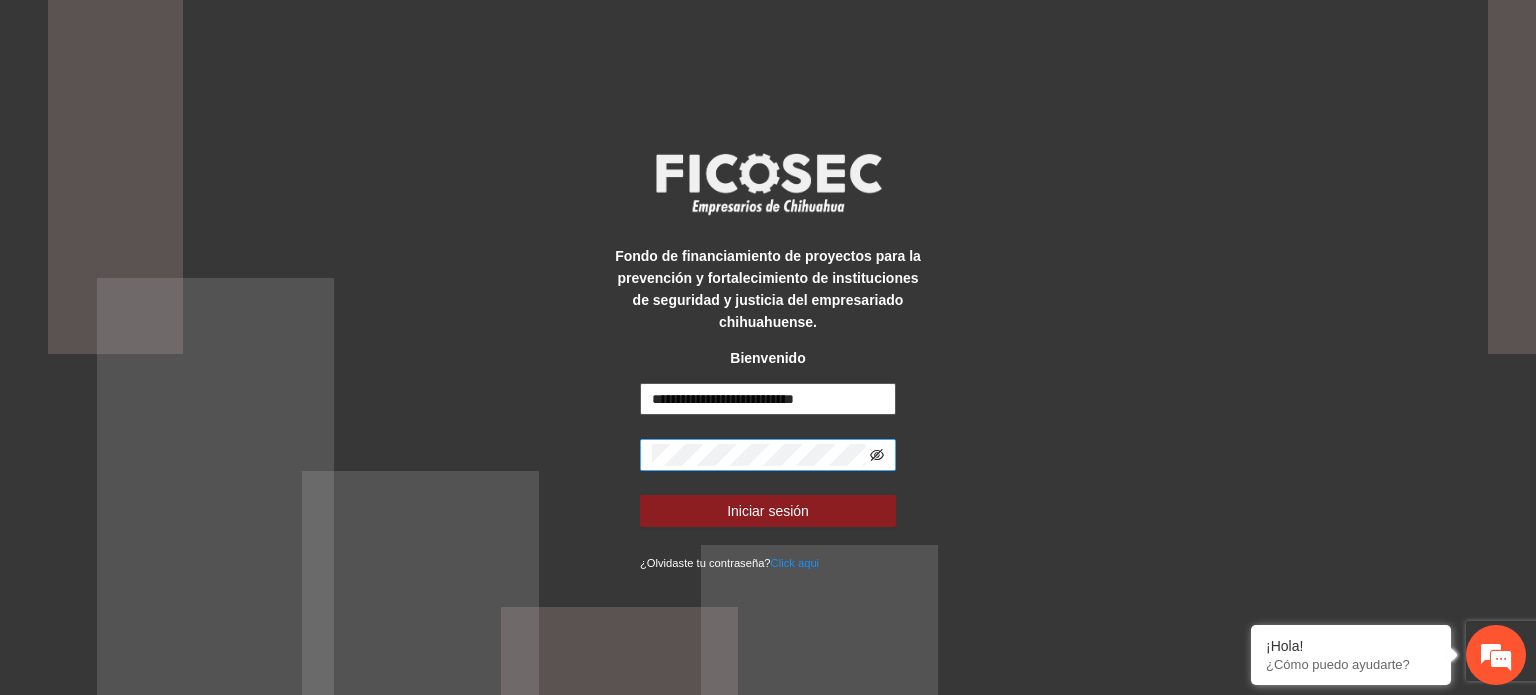 click 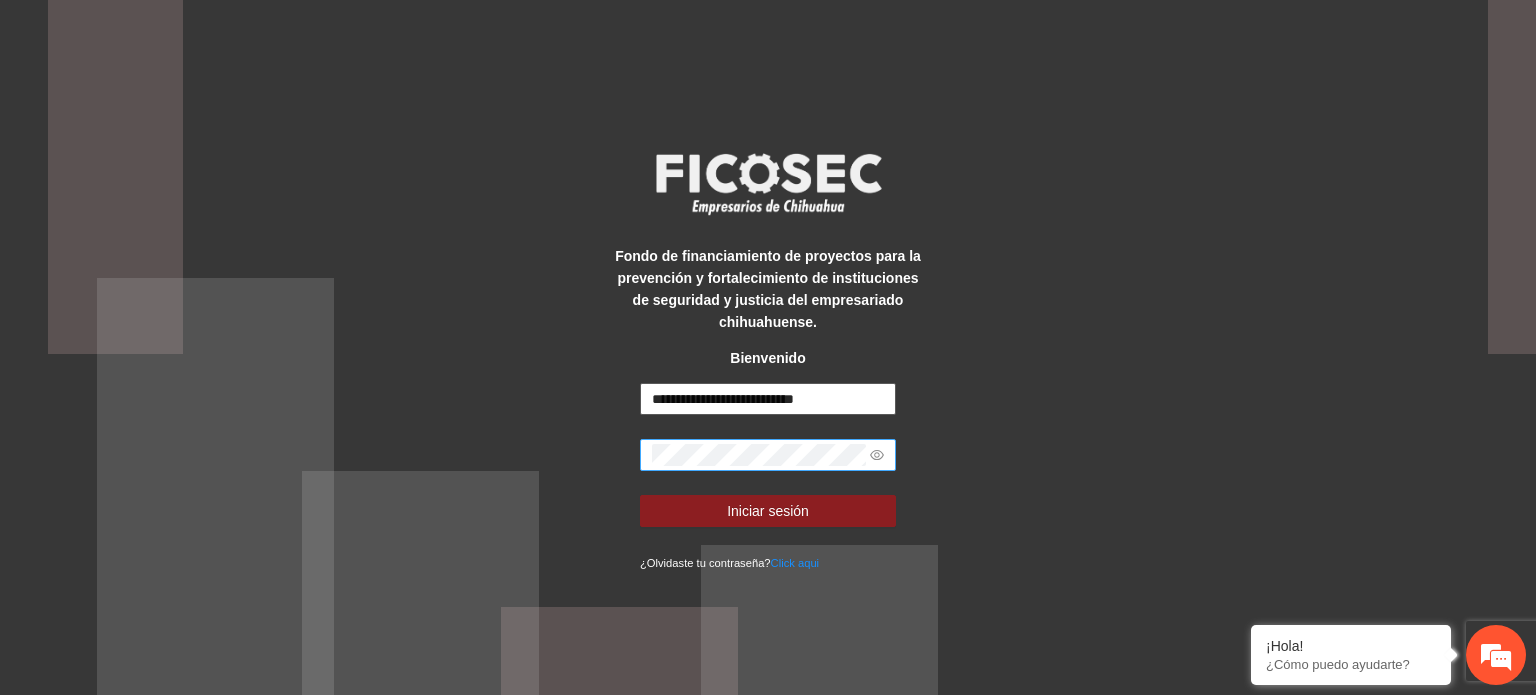 click on "**********" at bounding box center (768, 399) 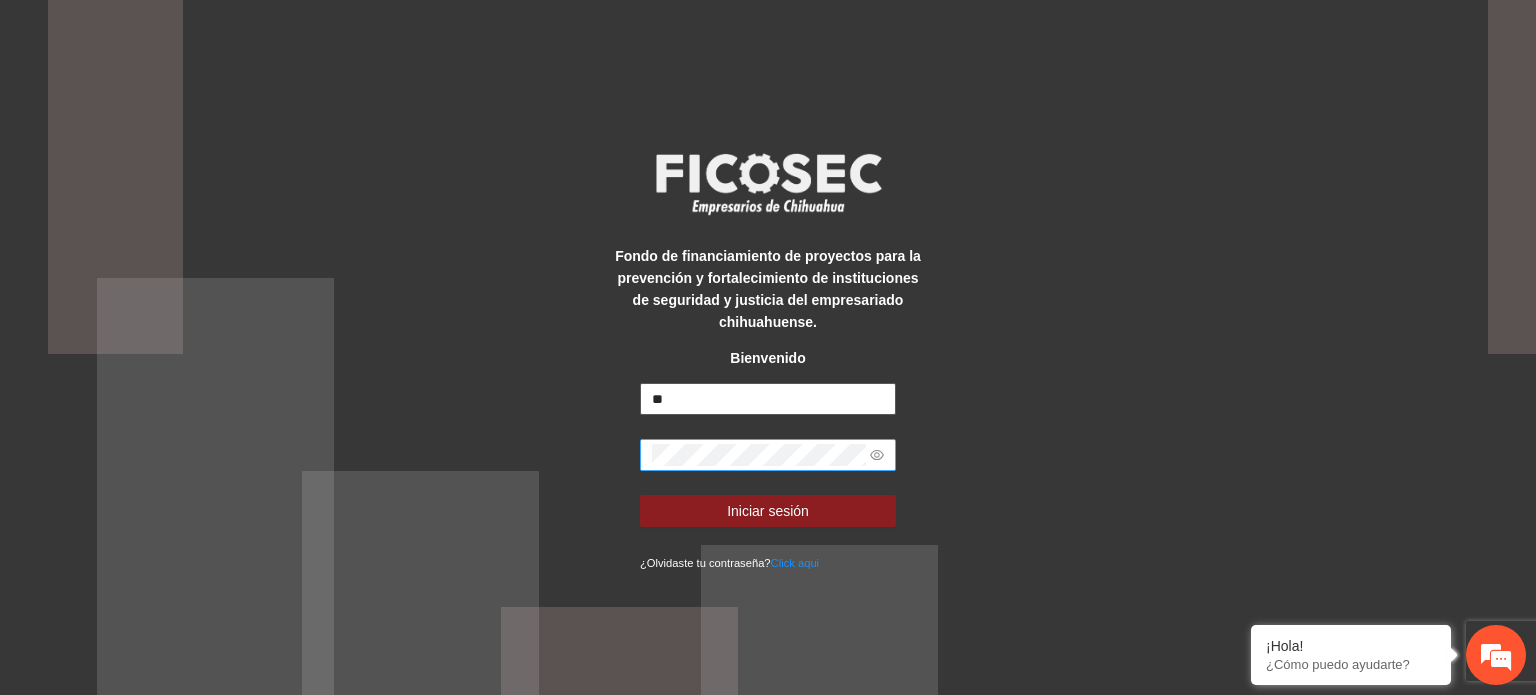 type on "*" 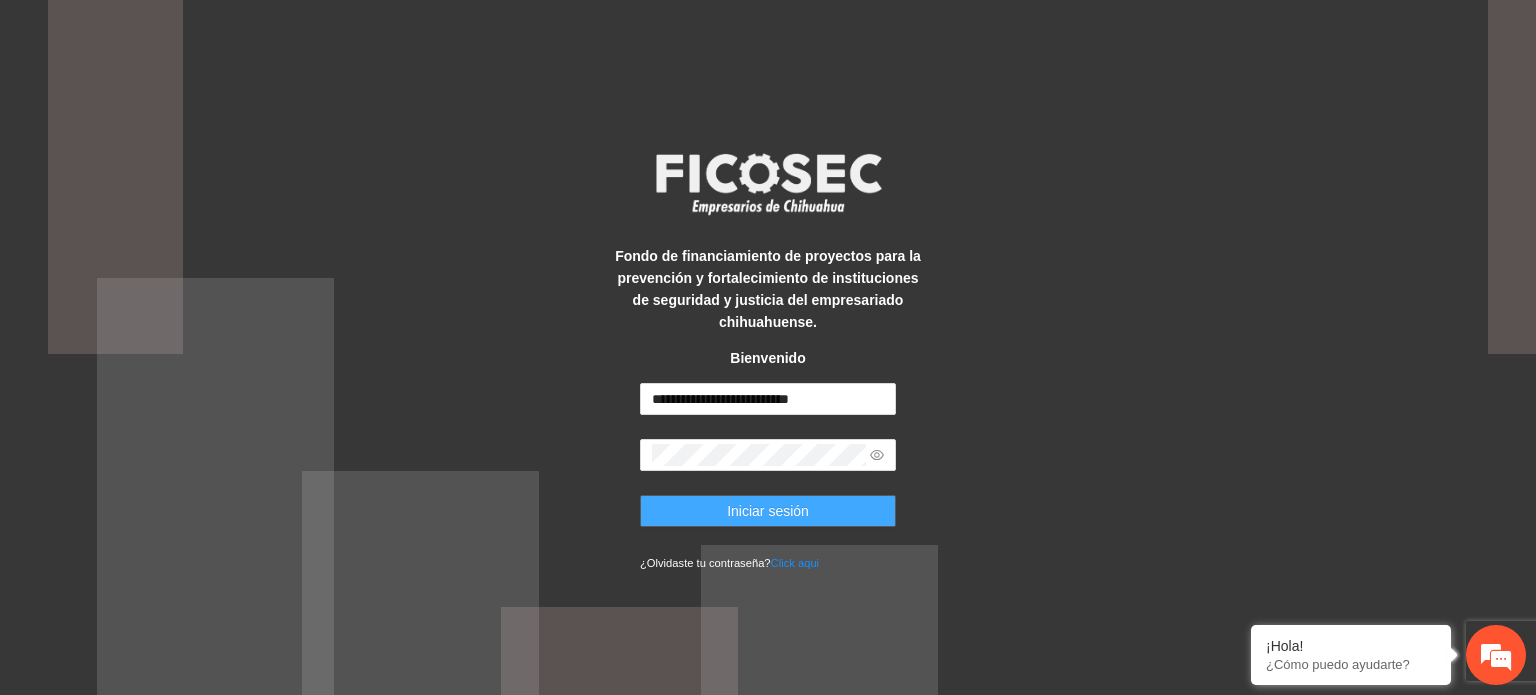 click on "Iniciar sesión" at bounding box center (768, 511) 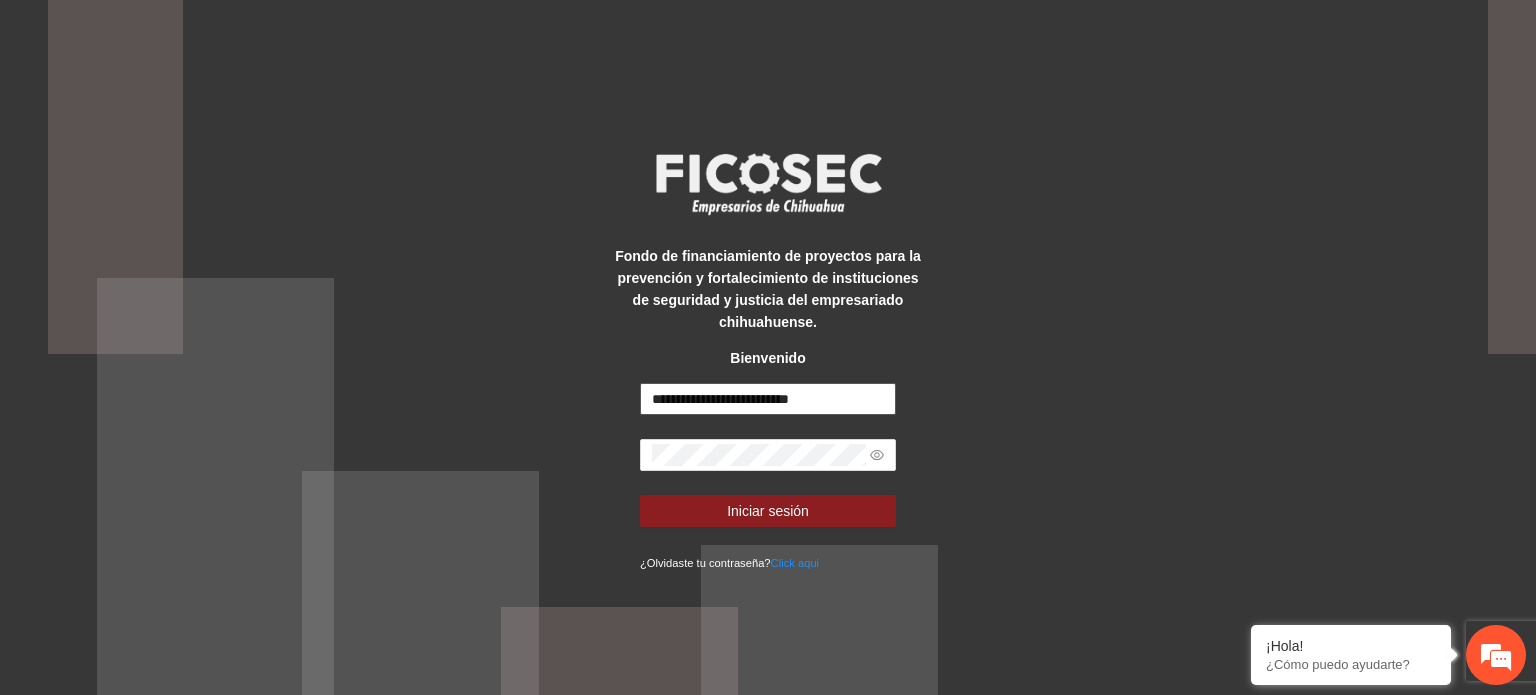 click on "**********" at bounding box center [768, 399] 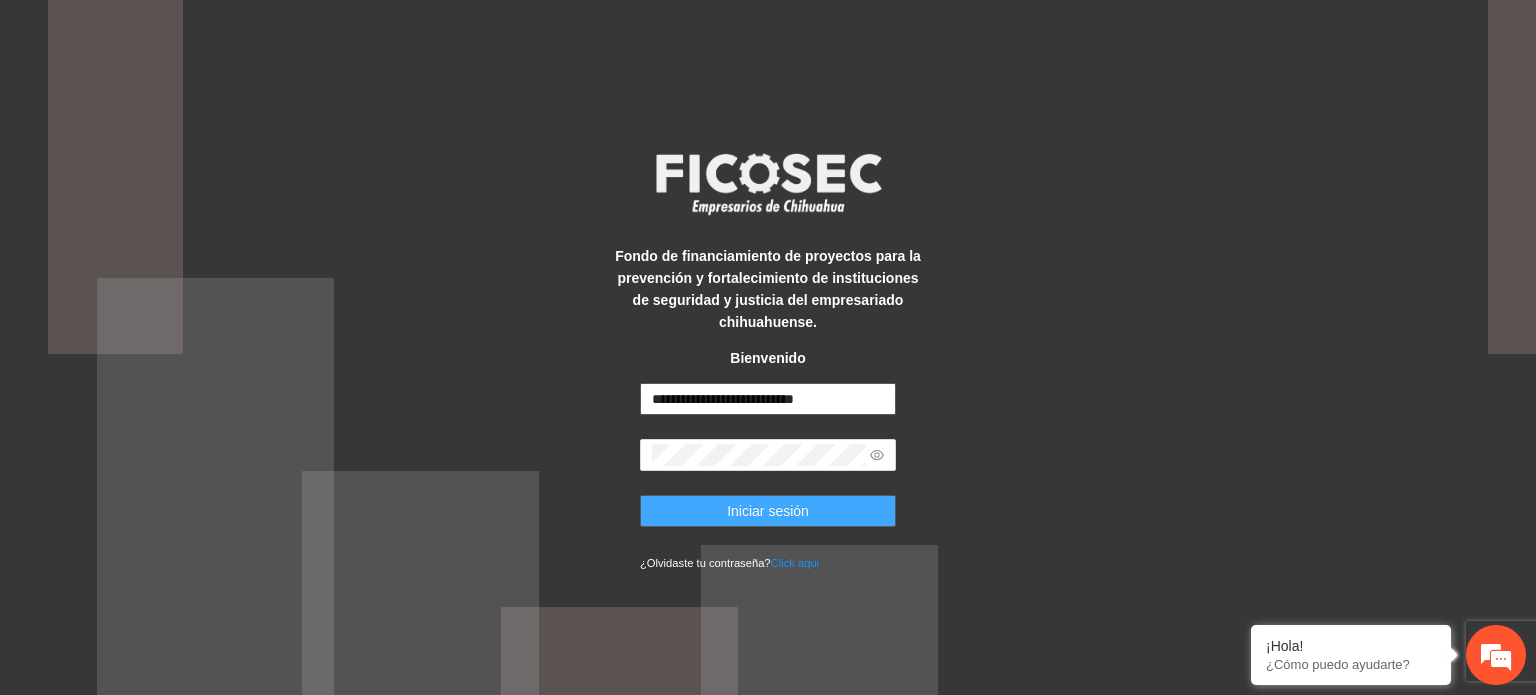 type on "**********" 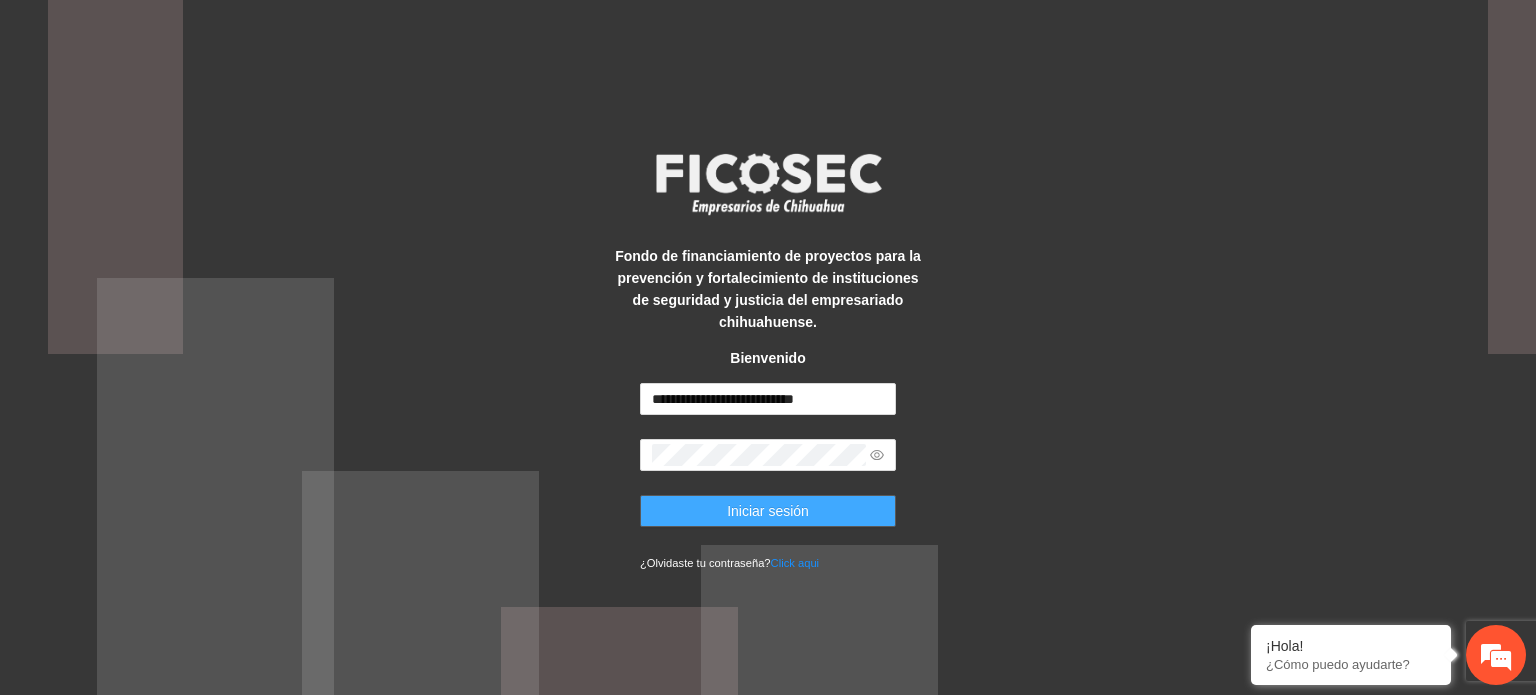 click on "Iniciar sesión" at bounding box center (768, 511) 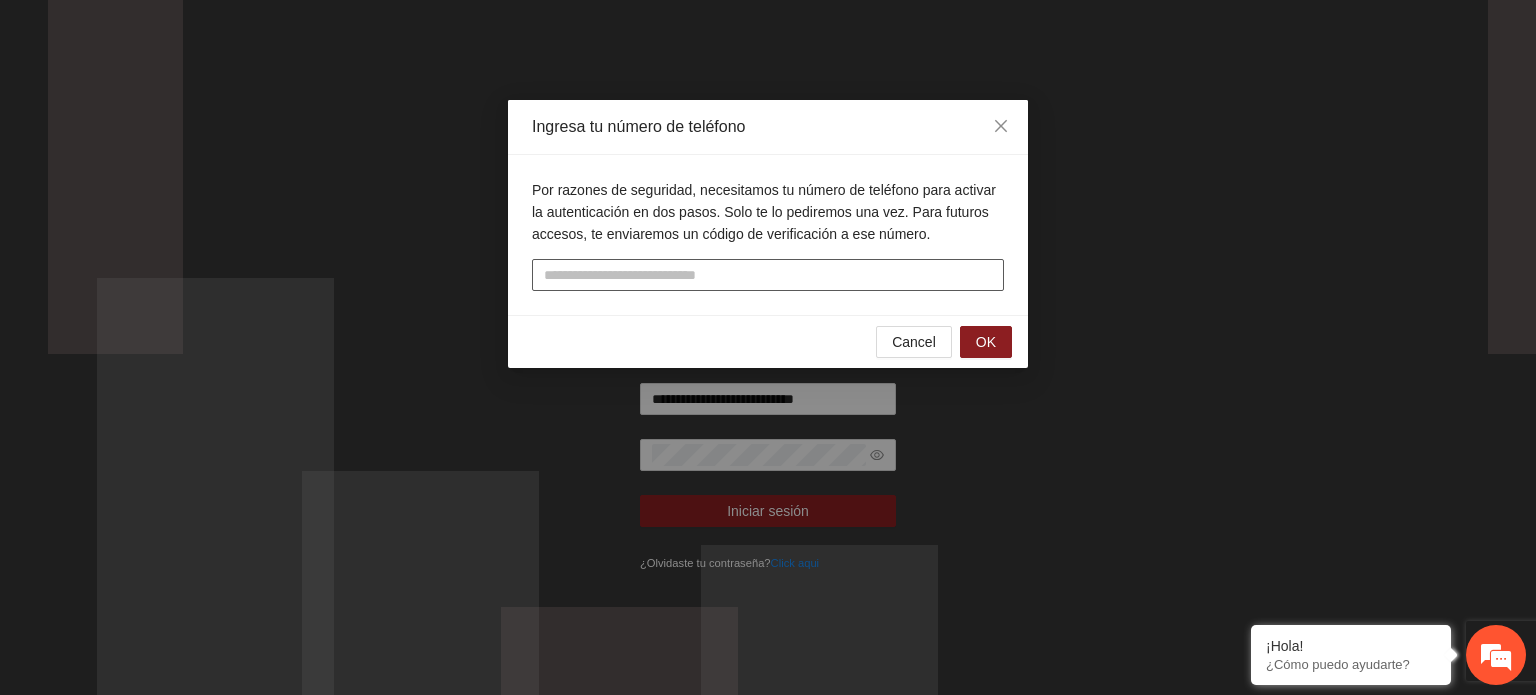 click at bounding box center [768, 275] 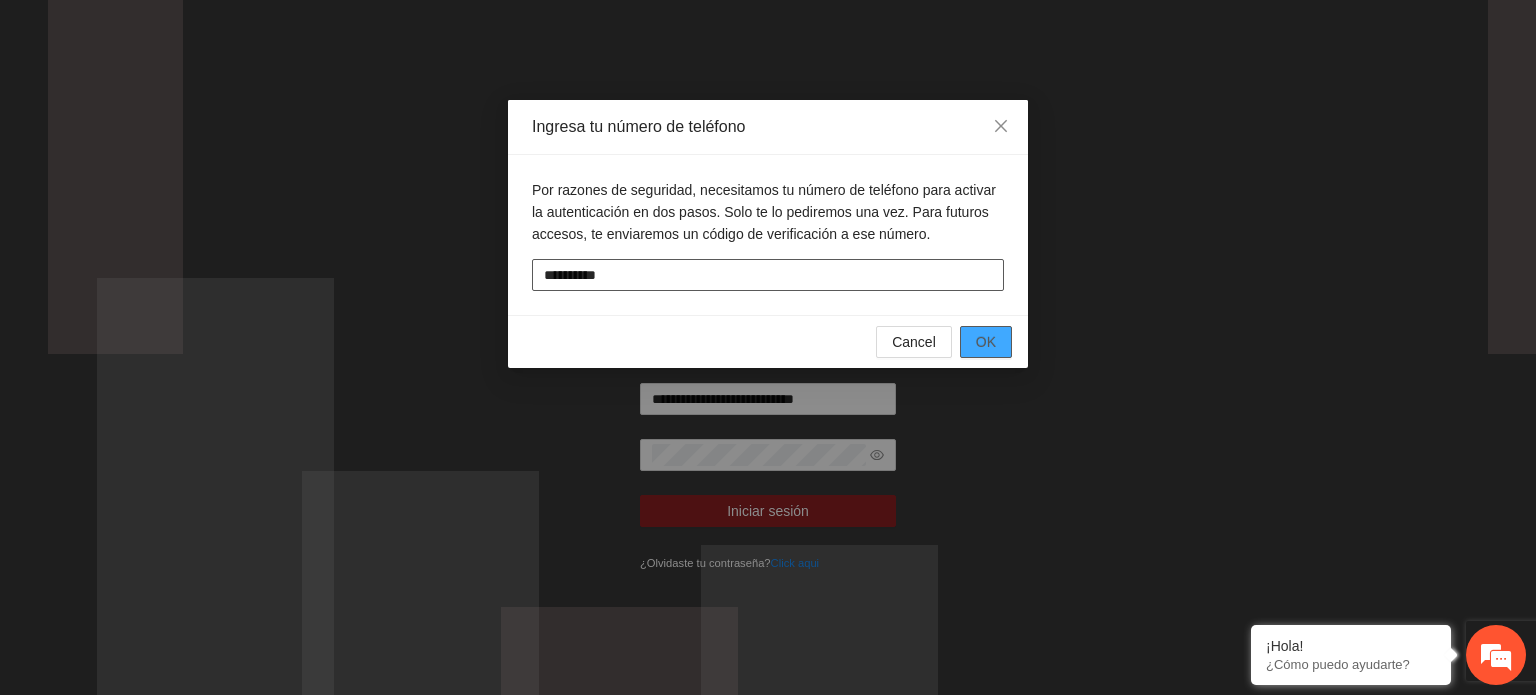 type on "**********" 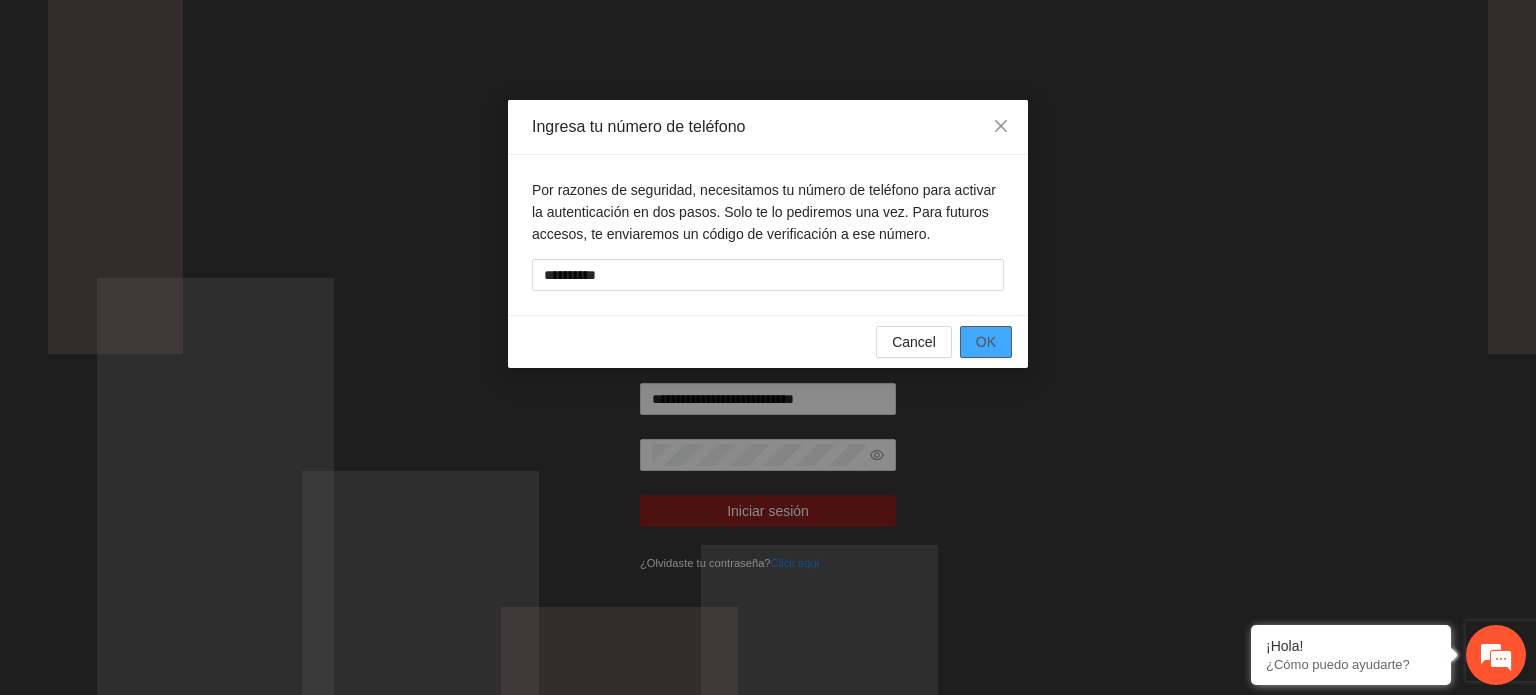 click on "OK" at bounding box center (986, 342) 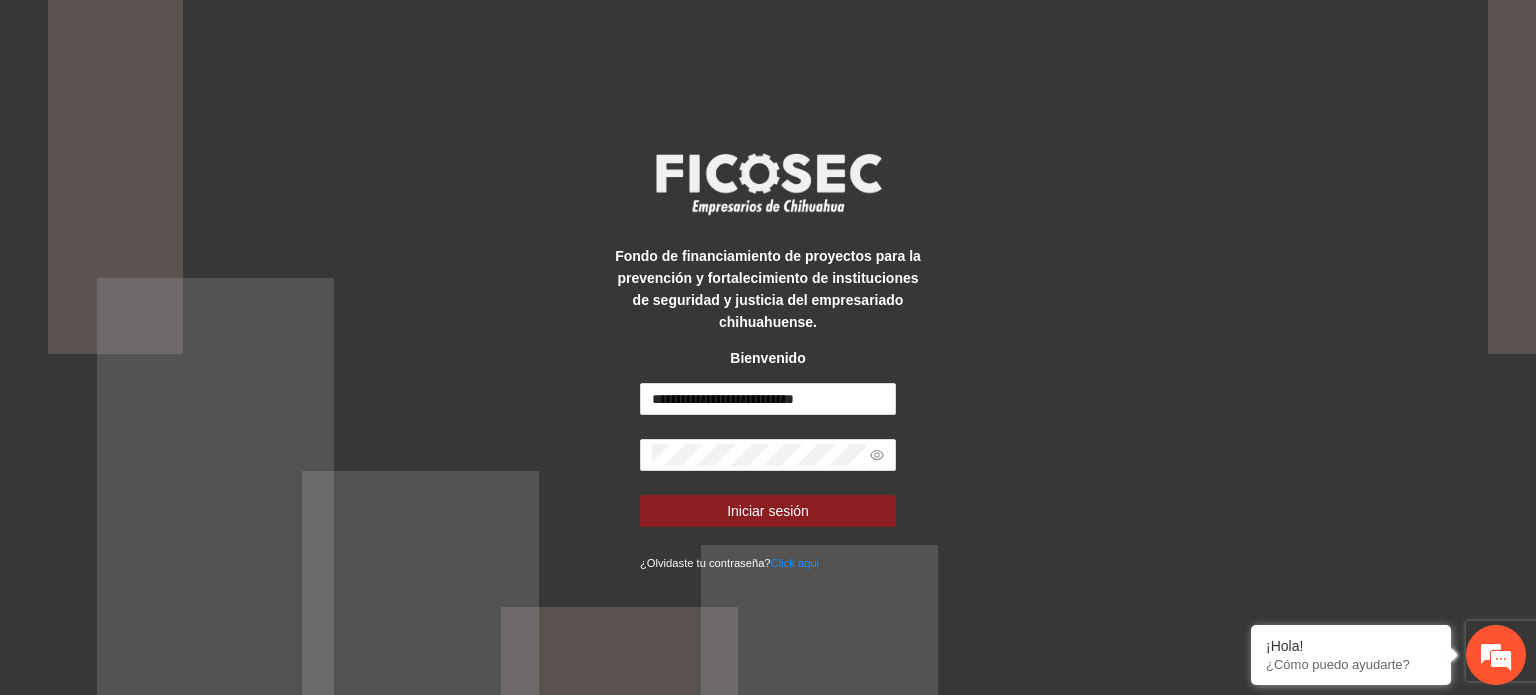 type 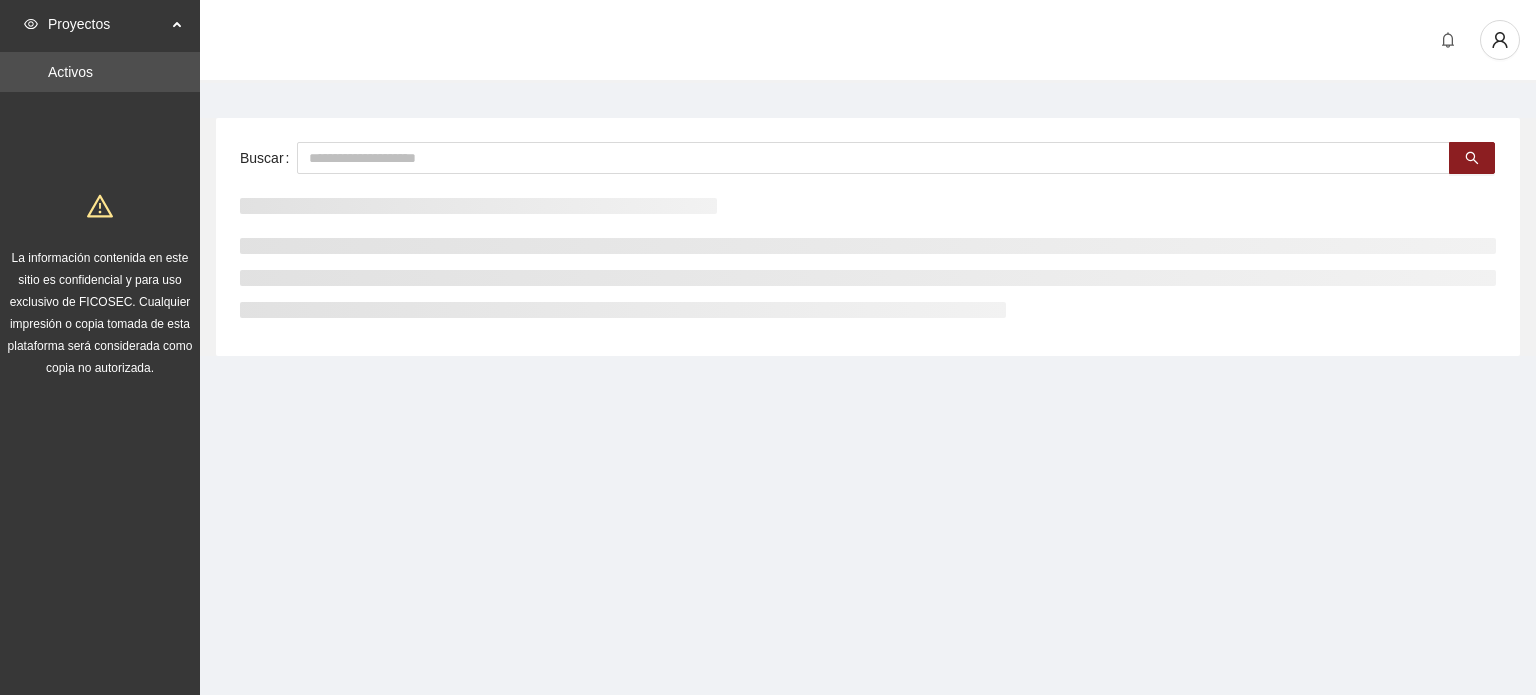 scroll, scrollTop: 0, scrollLeft: 0, axis: both 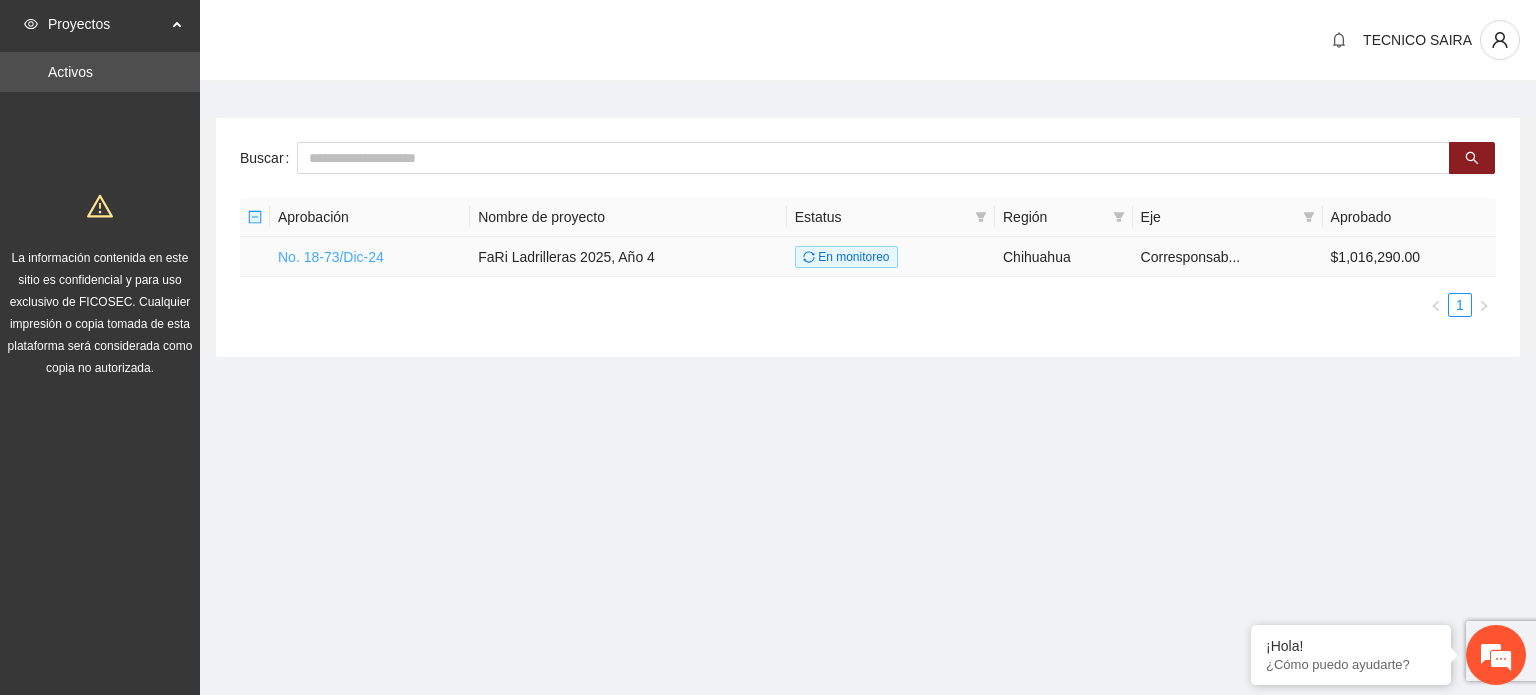 click on "No. 18-73/Dic-24" at bounding box center [331, 257] 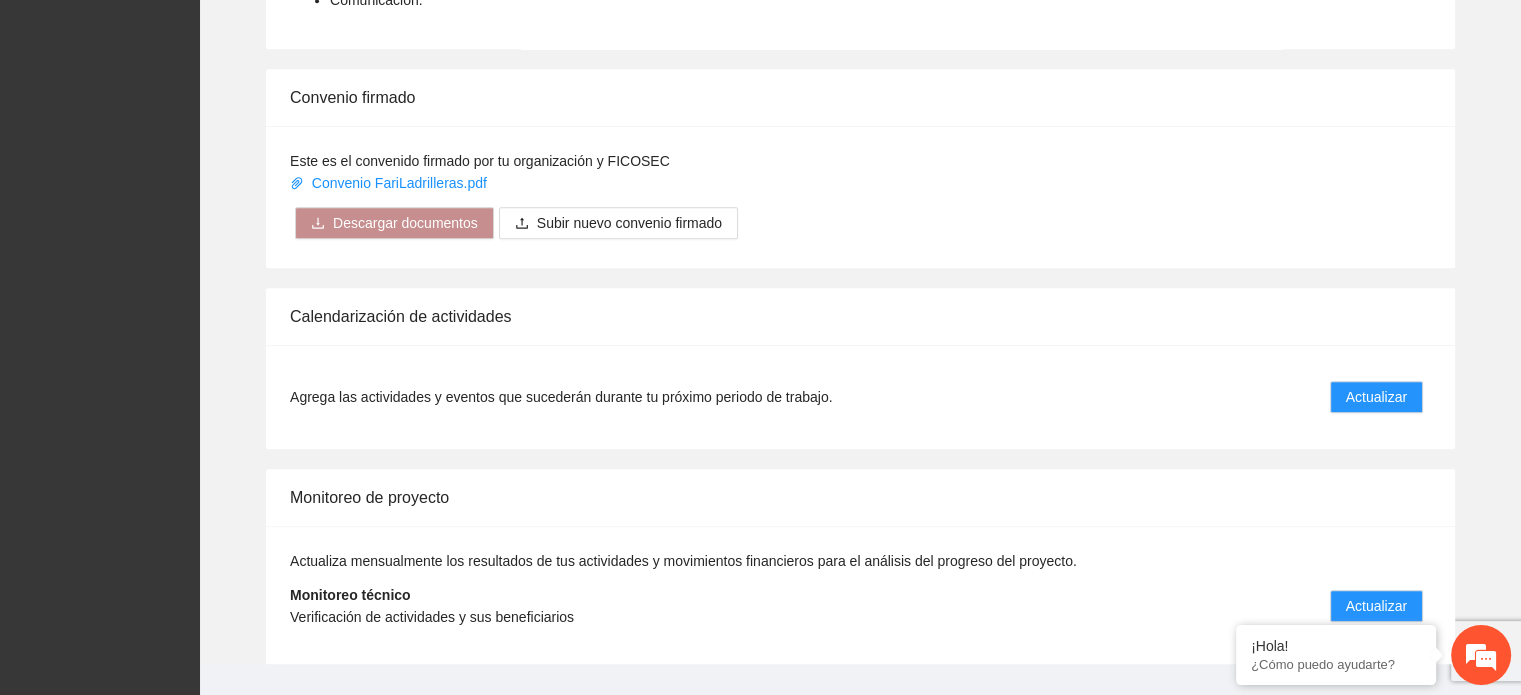 scroll, scrollTop: 1550, scrollLeft: 0, axis: vertical 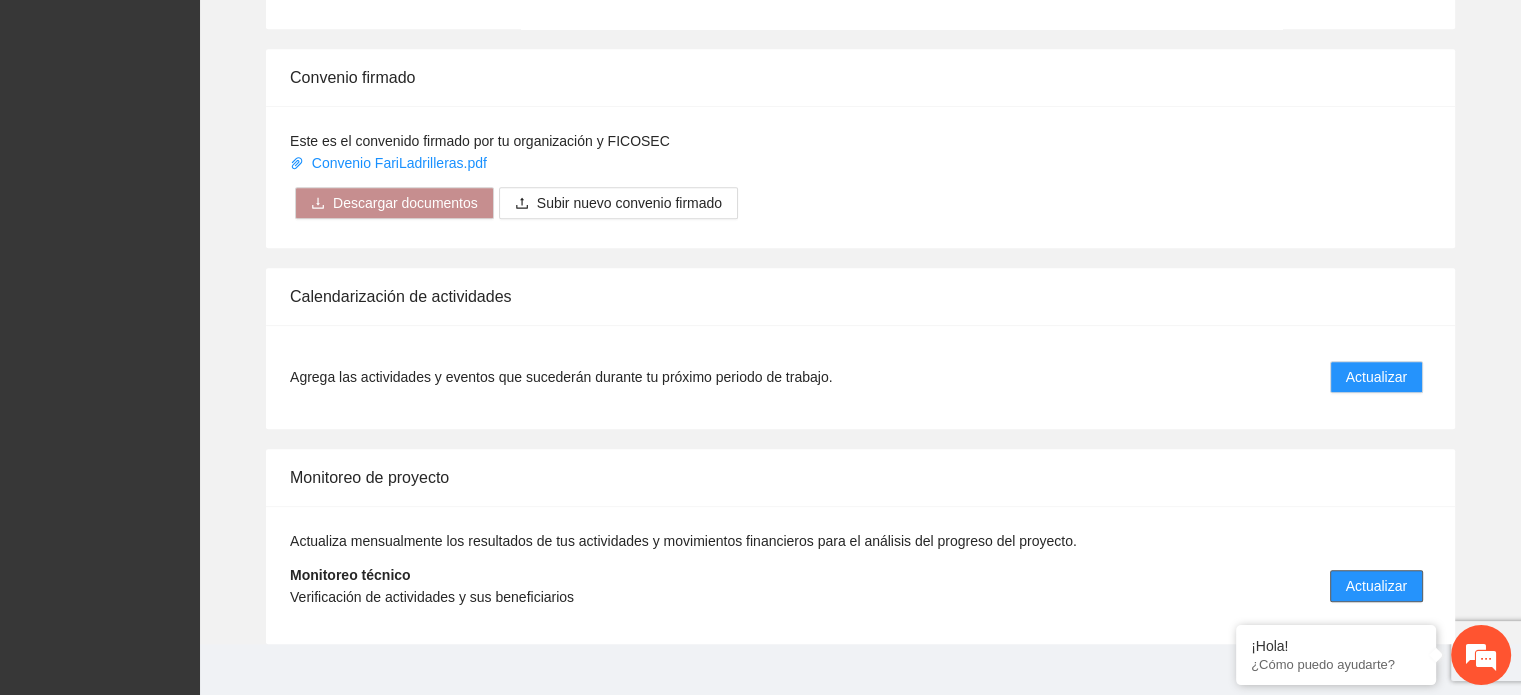 click on "Actualizar" at bounding box center (1376, 586) 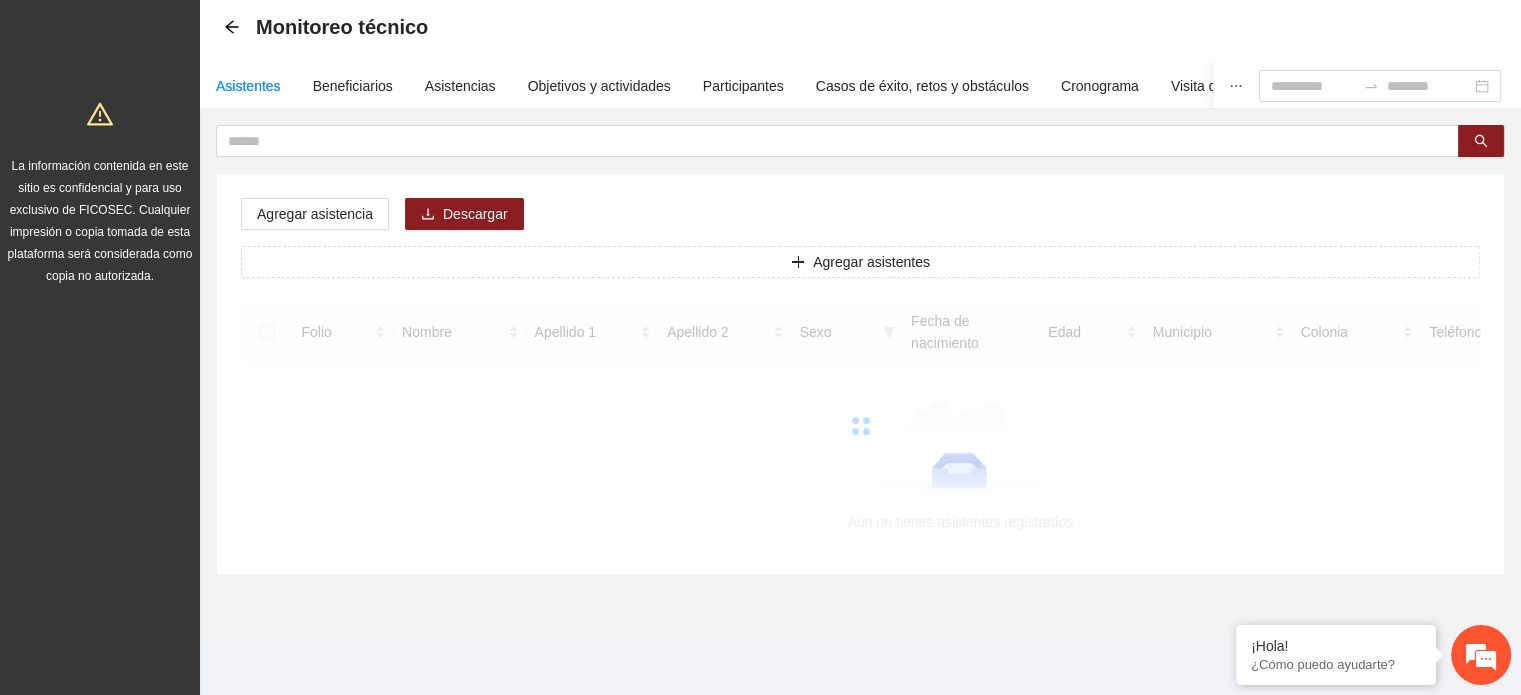 scroll, scrollTop: 0, scrollLeft: 0, axis: both 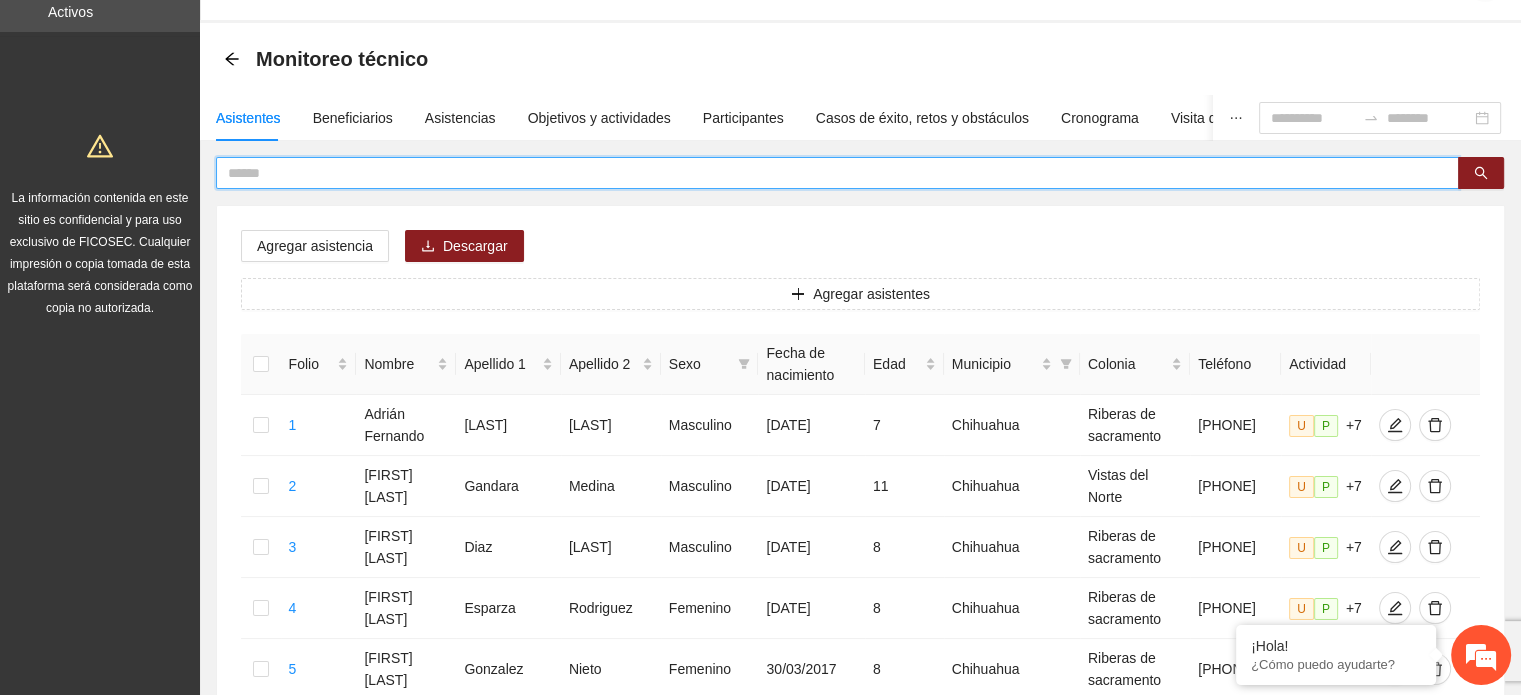 click at bounding box center (829, 173) 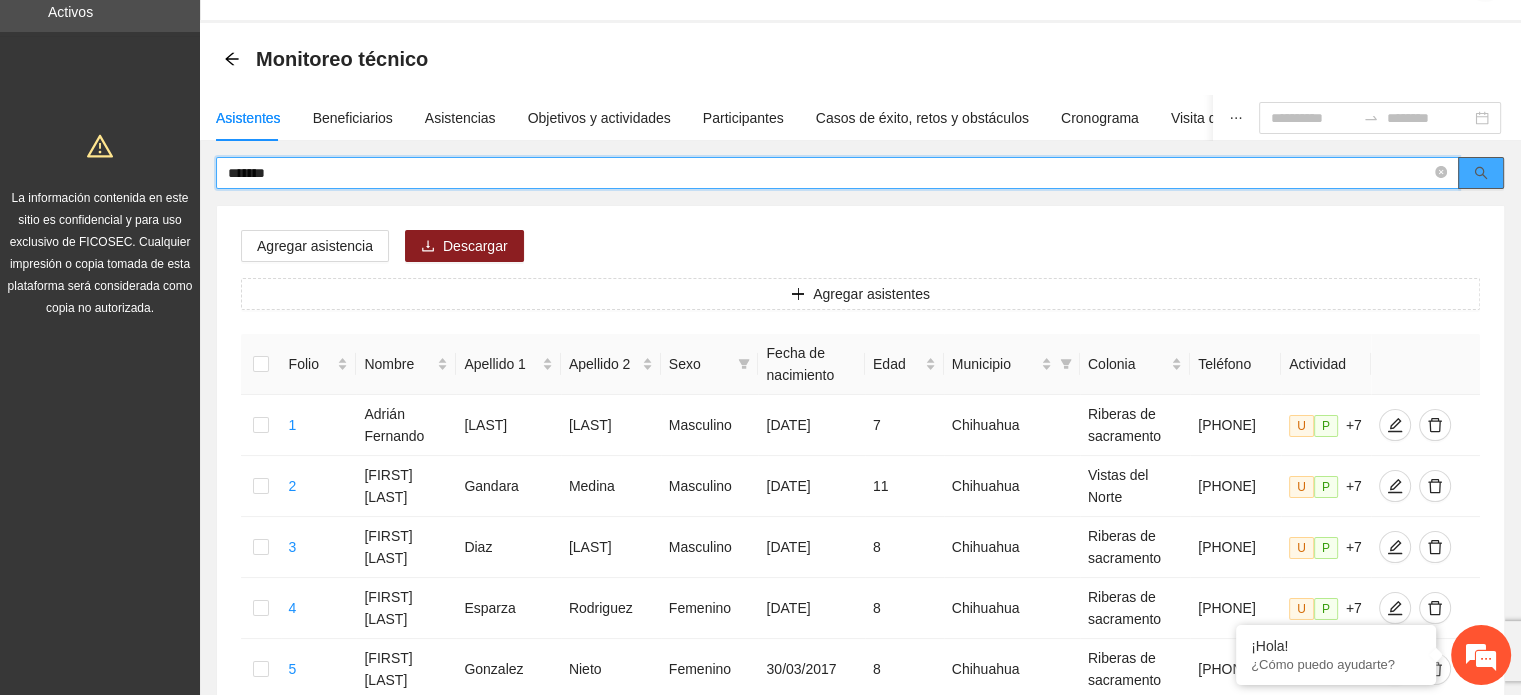 click at bounding box center [1481, 173] 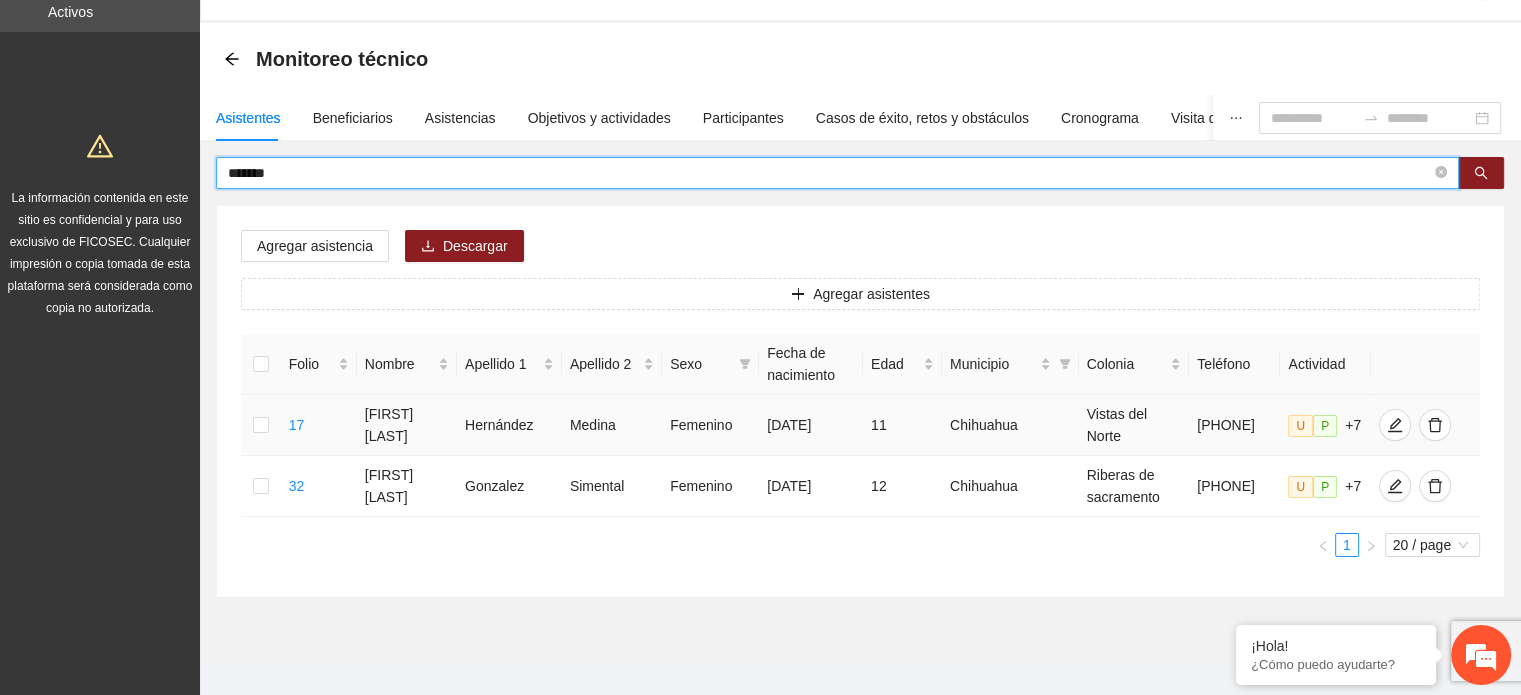 type on "*******" 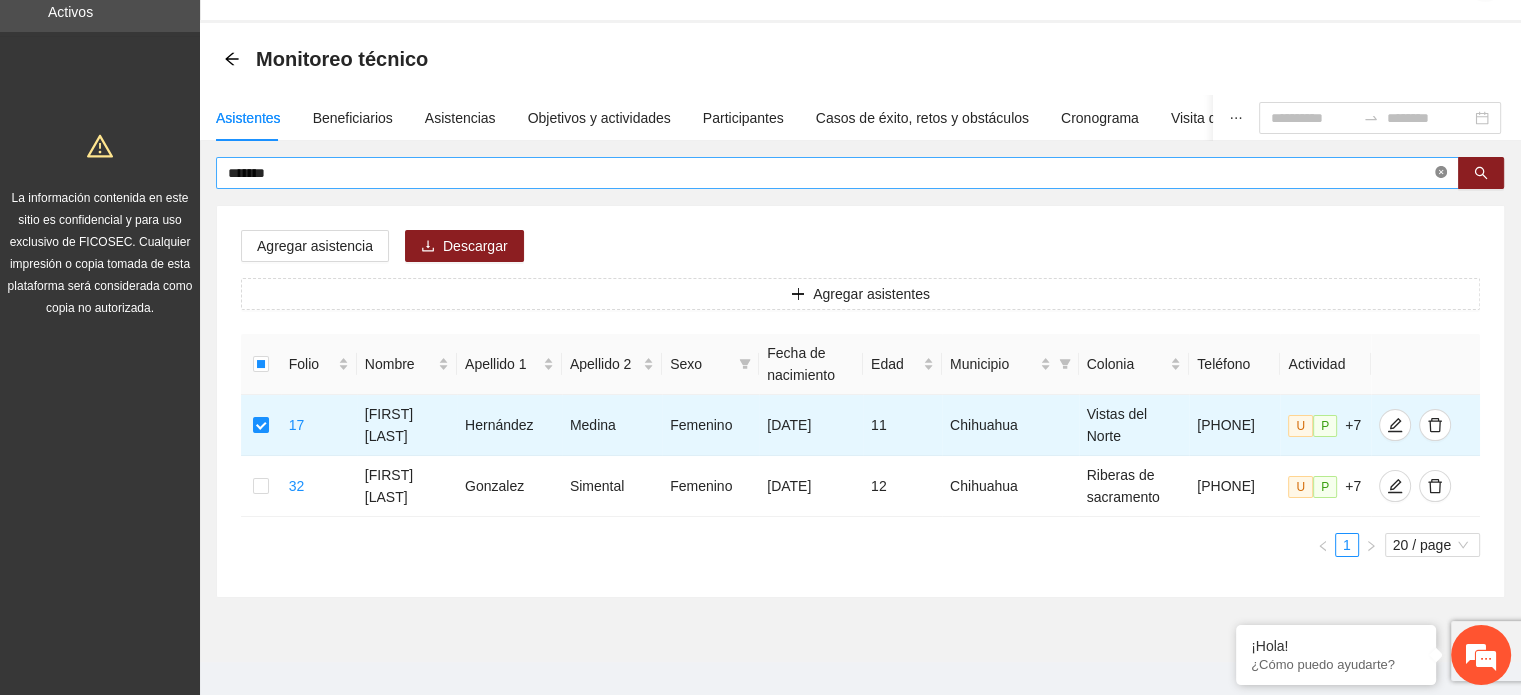 click 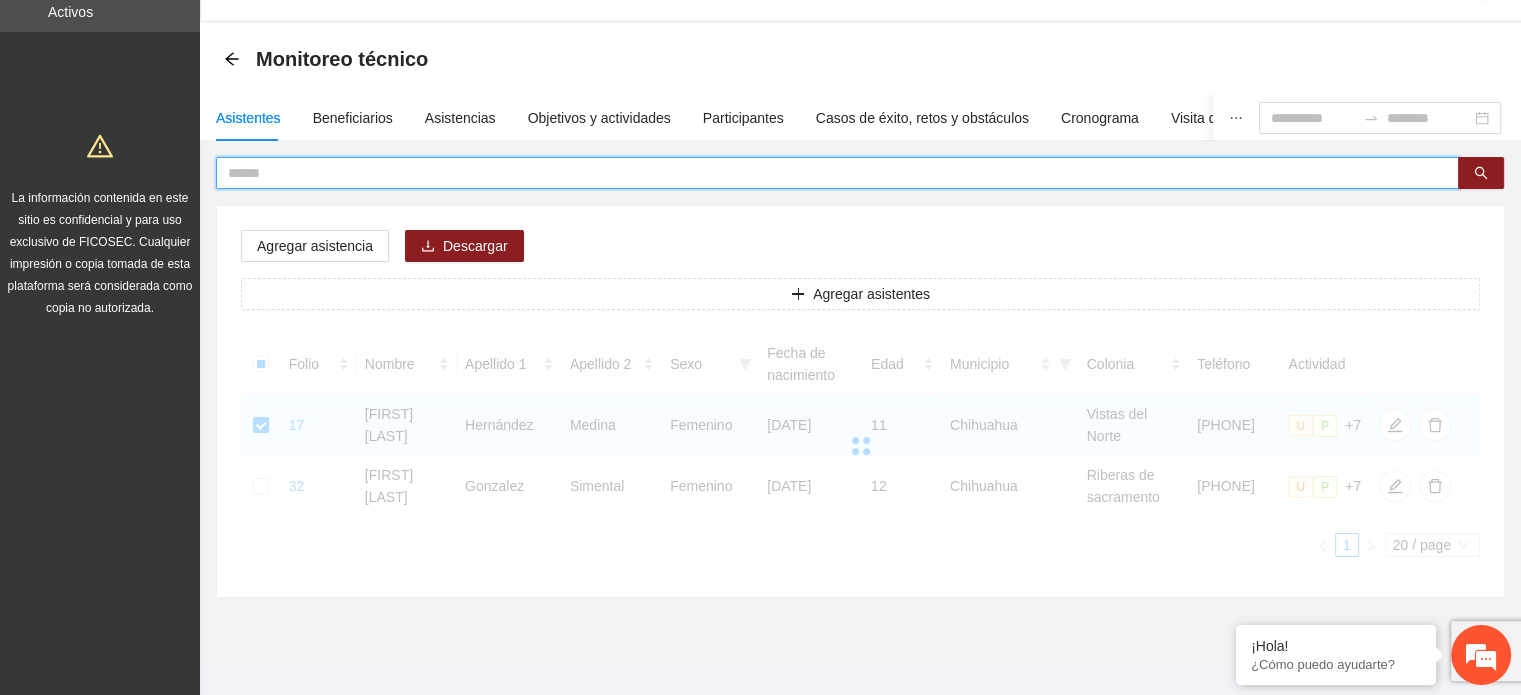 click at bounding box center (829, 173) 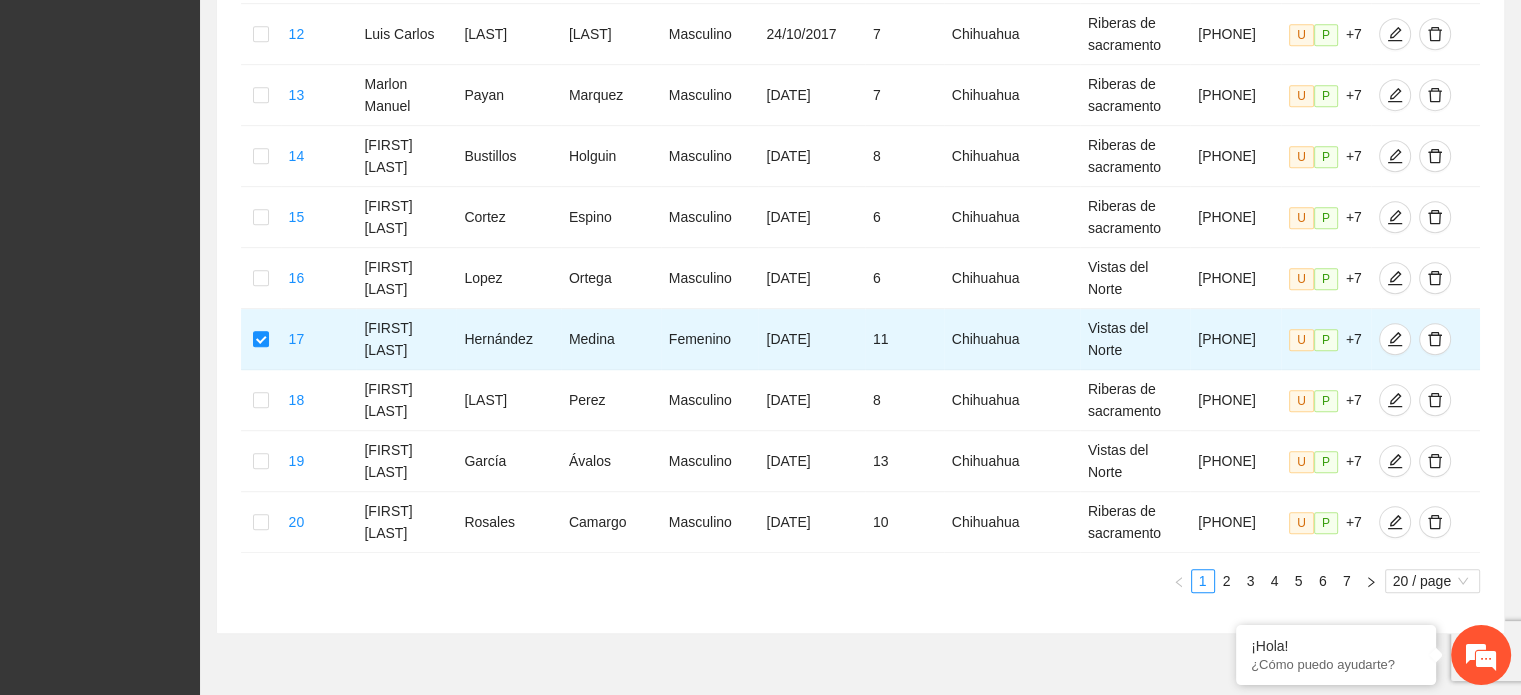 scroll, scrollTop: 1176, scrollLeft: 0, axis: vertical 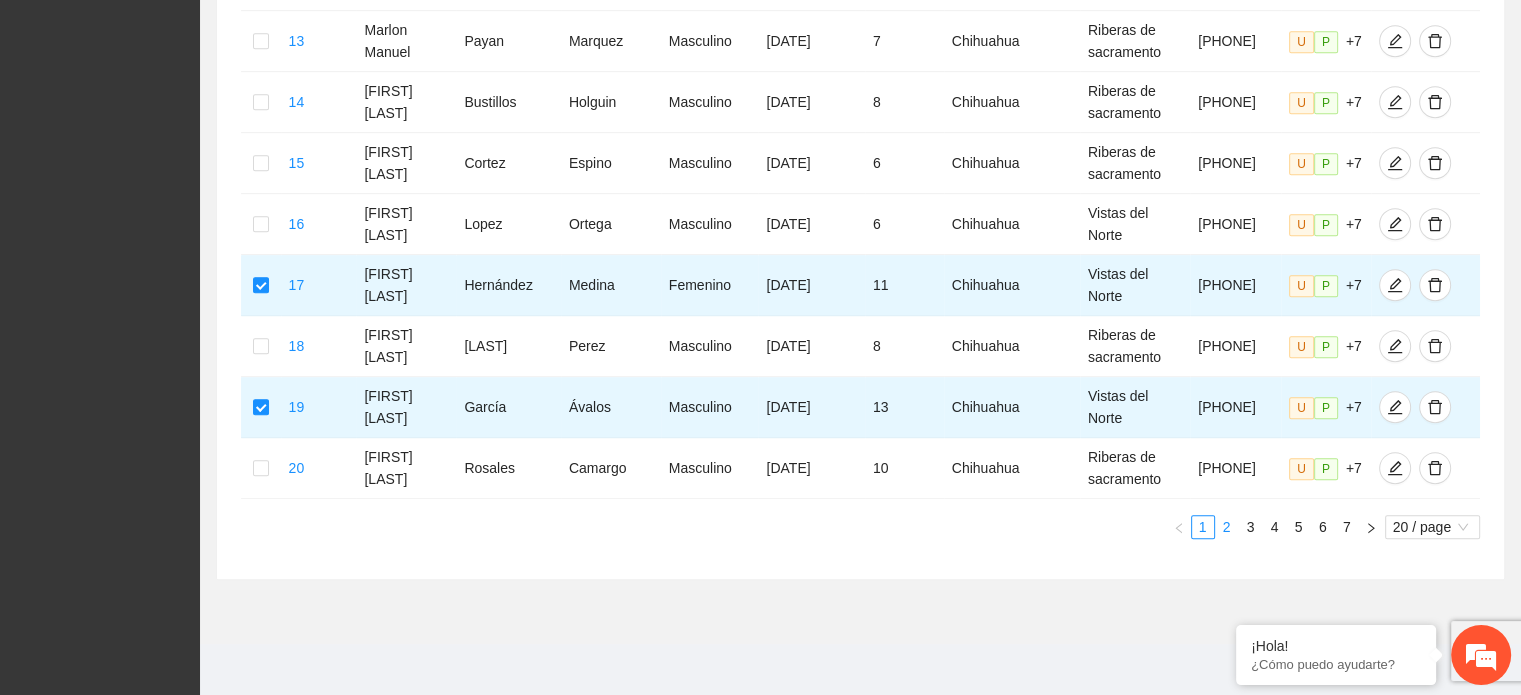 click on "2" at bounding box center [1227, 527] 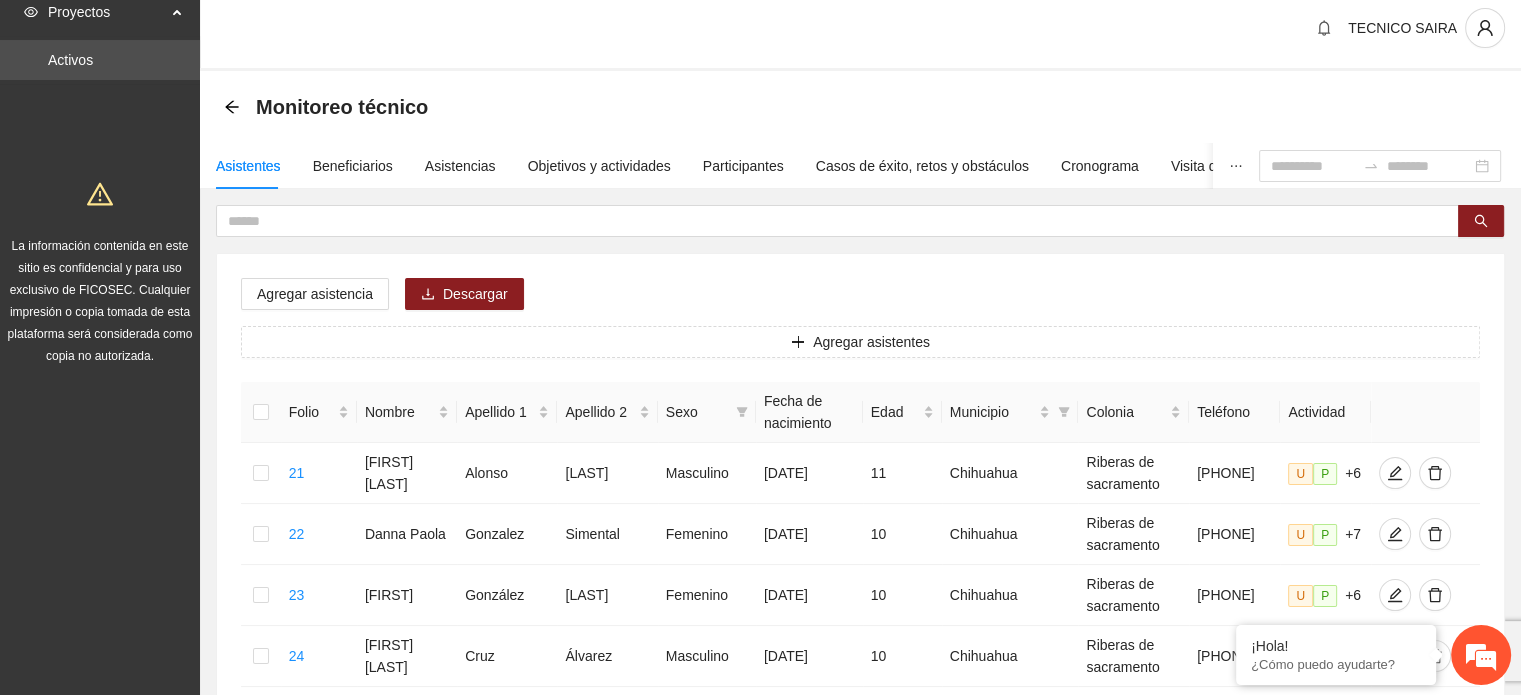 scroll, scrollTop: 0, scrollLeft: 0, axis: both 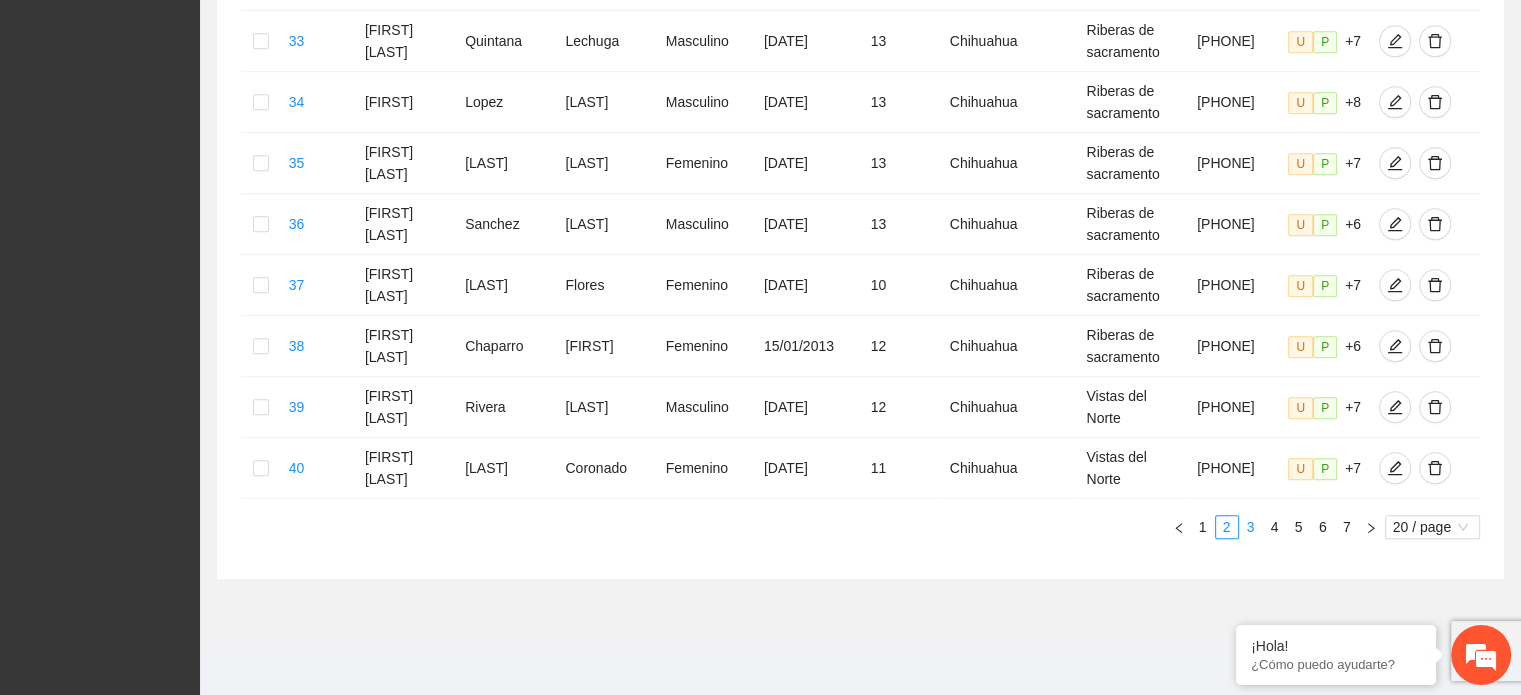 click on "3" at bounding box center (1251, 527) 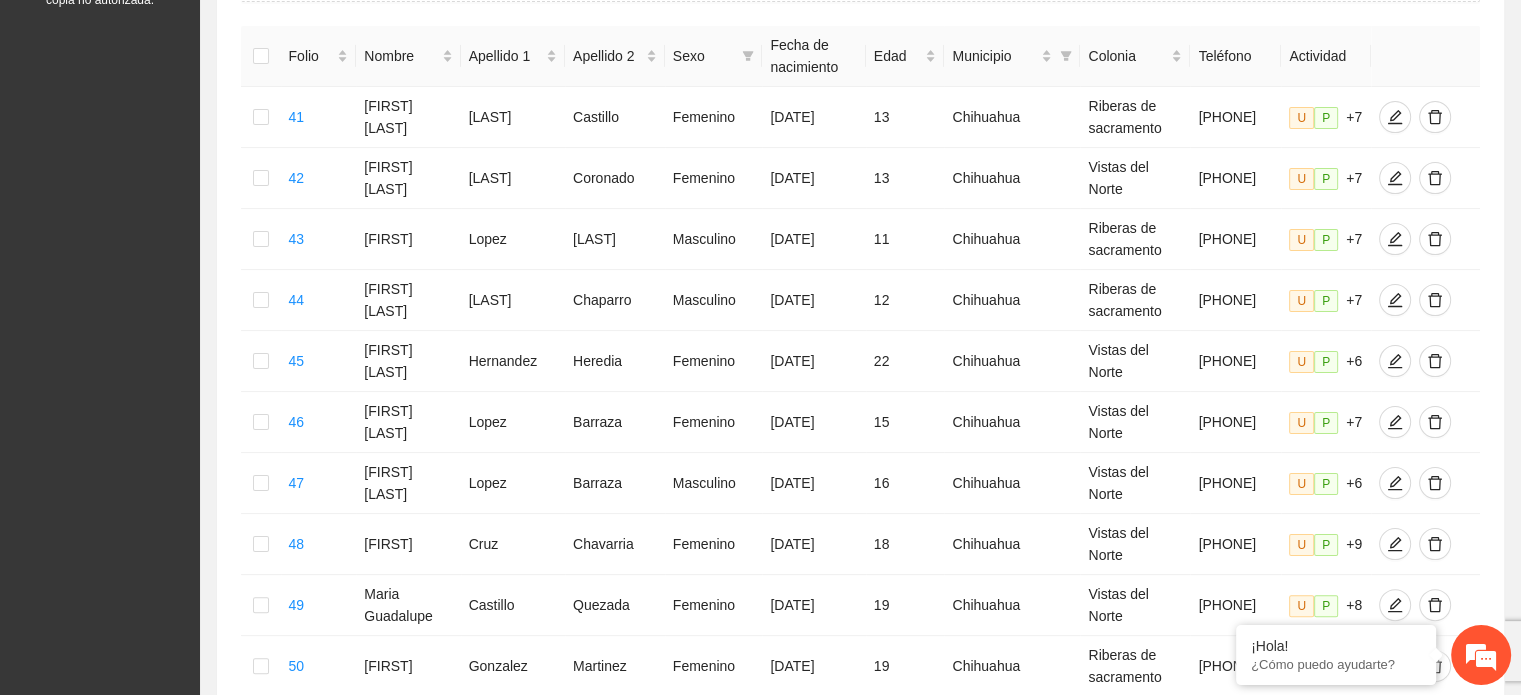 scroll, scrollTop: 366, scrollLeft: 0, axis: vertical 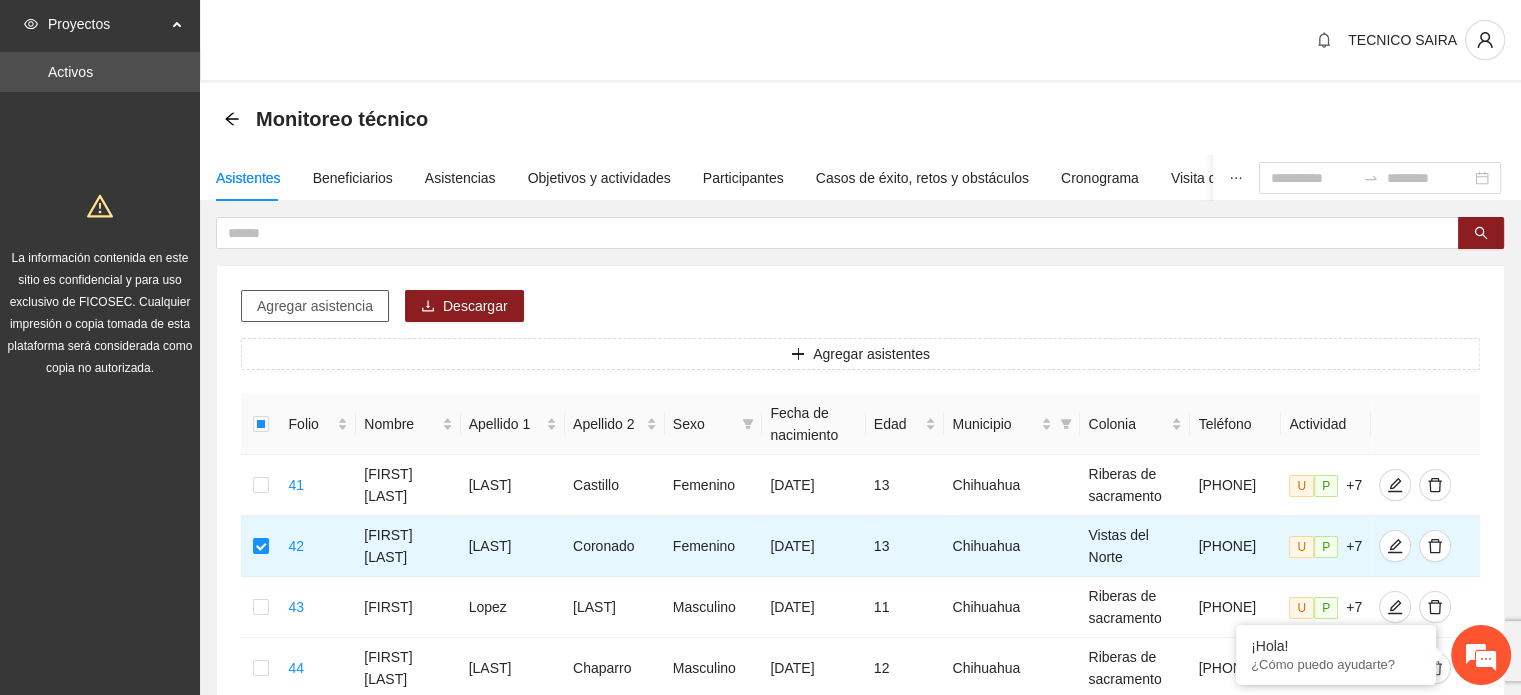 click on "Agregar asistencia" at bounding box center [315, 306] 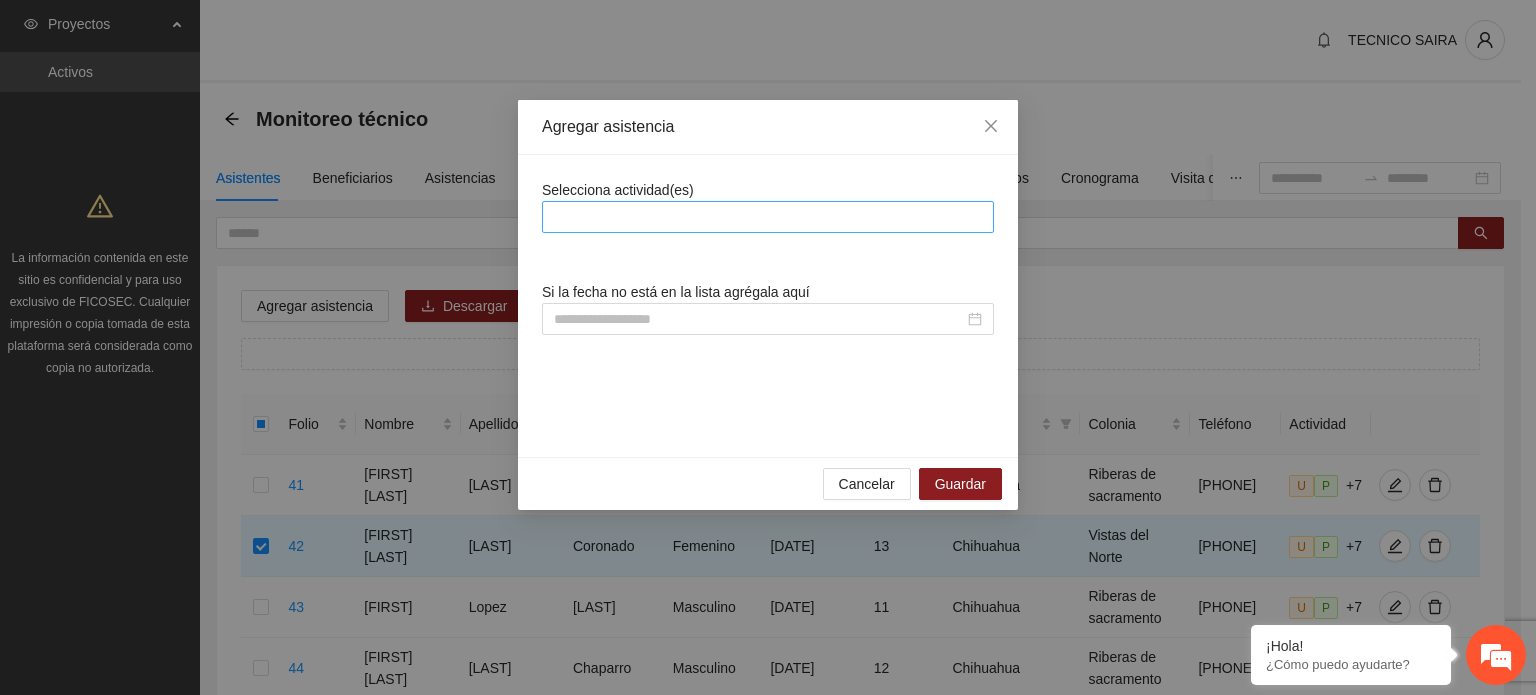 click at bounding box center (768, 217) 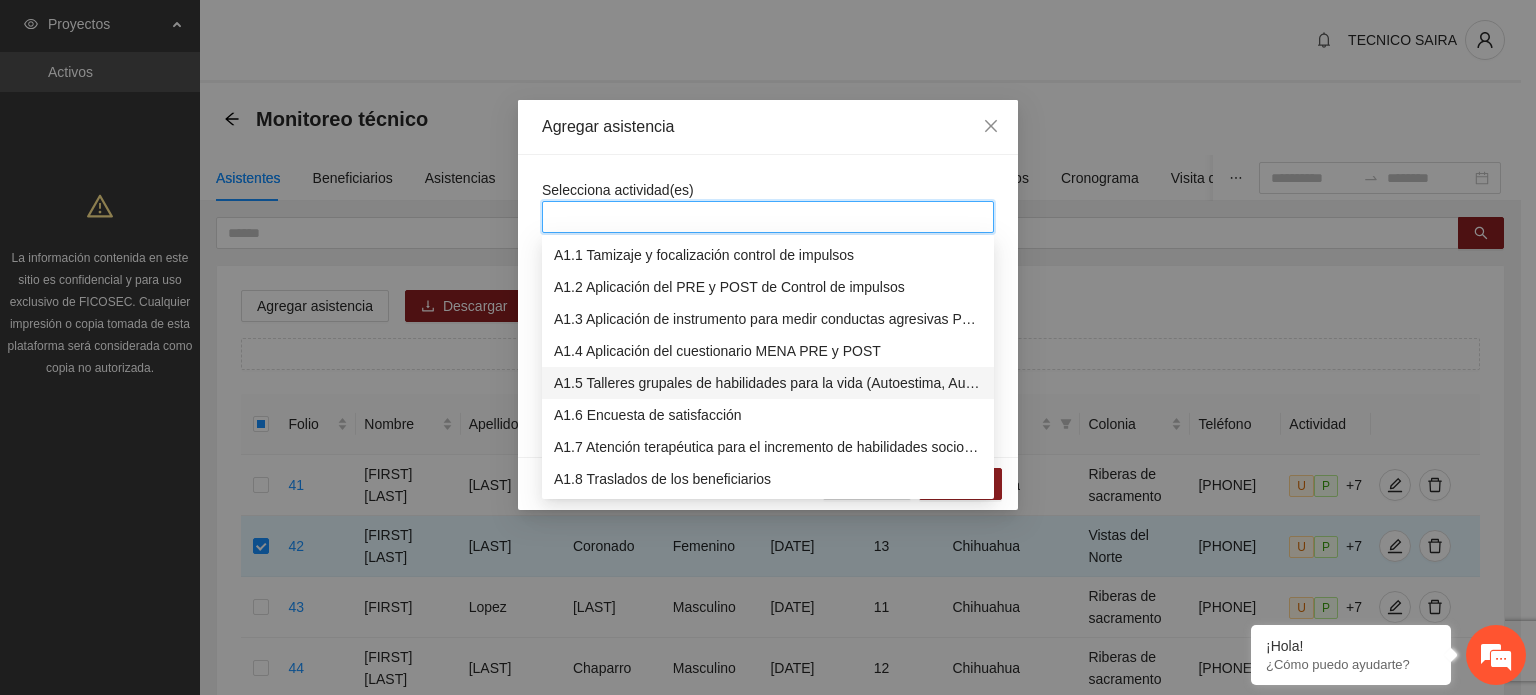 click on "A1.5 Talleres grupales de habilidades para la vida (Autoestima, Autoconocimiento, Manejo de emociones, Relaciones interpersonales, Toma de decisiones y Resolución de conflictos)." at bounding box center [768, 383] 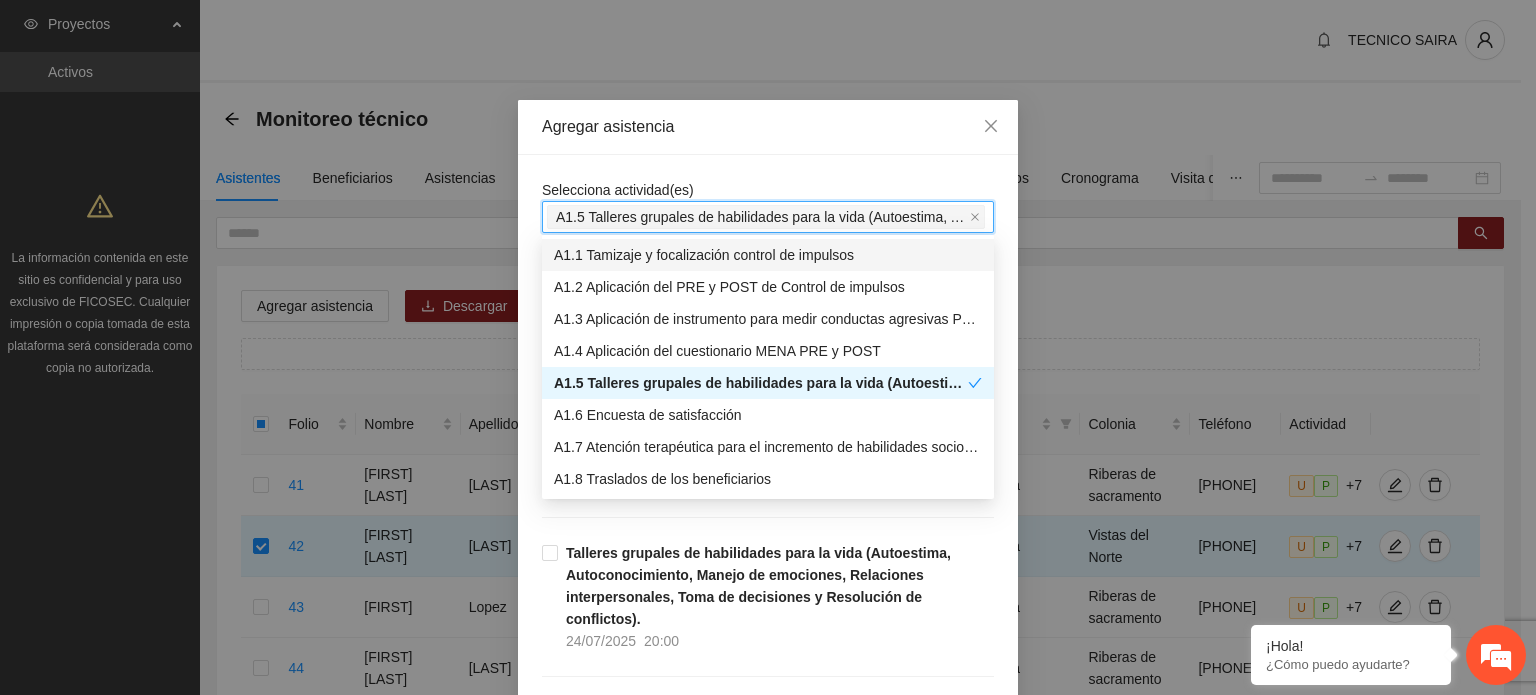 click on "Agregar asistencia" at bounding box center [768, 127] 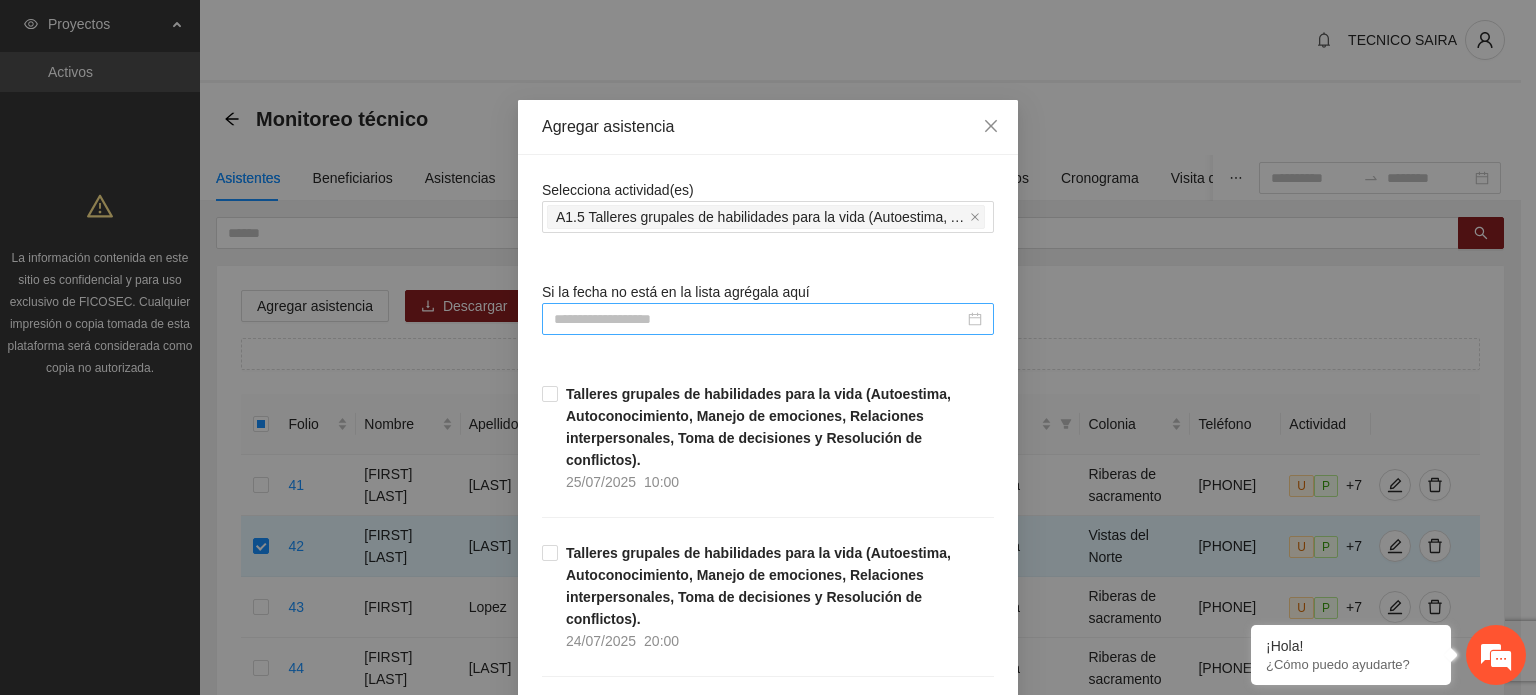 click at bounding box center [768, 319] 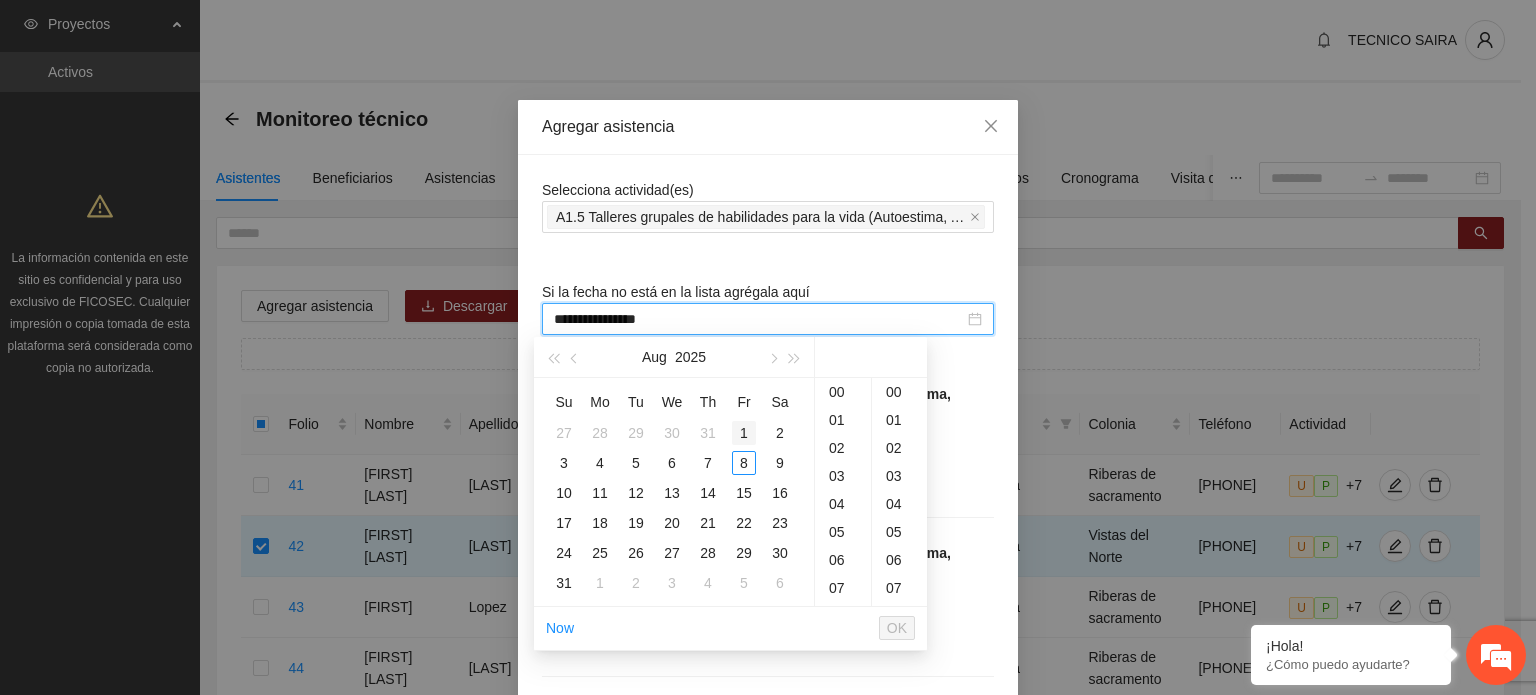 type on "**********" 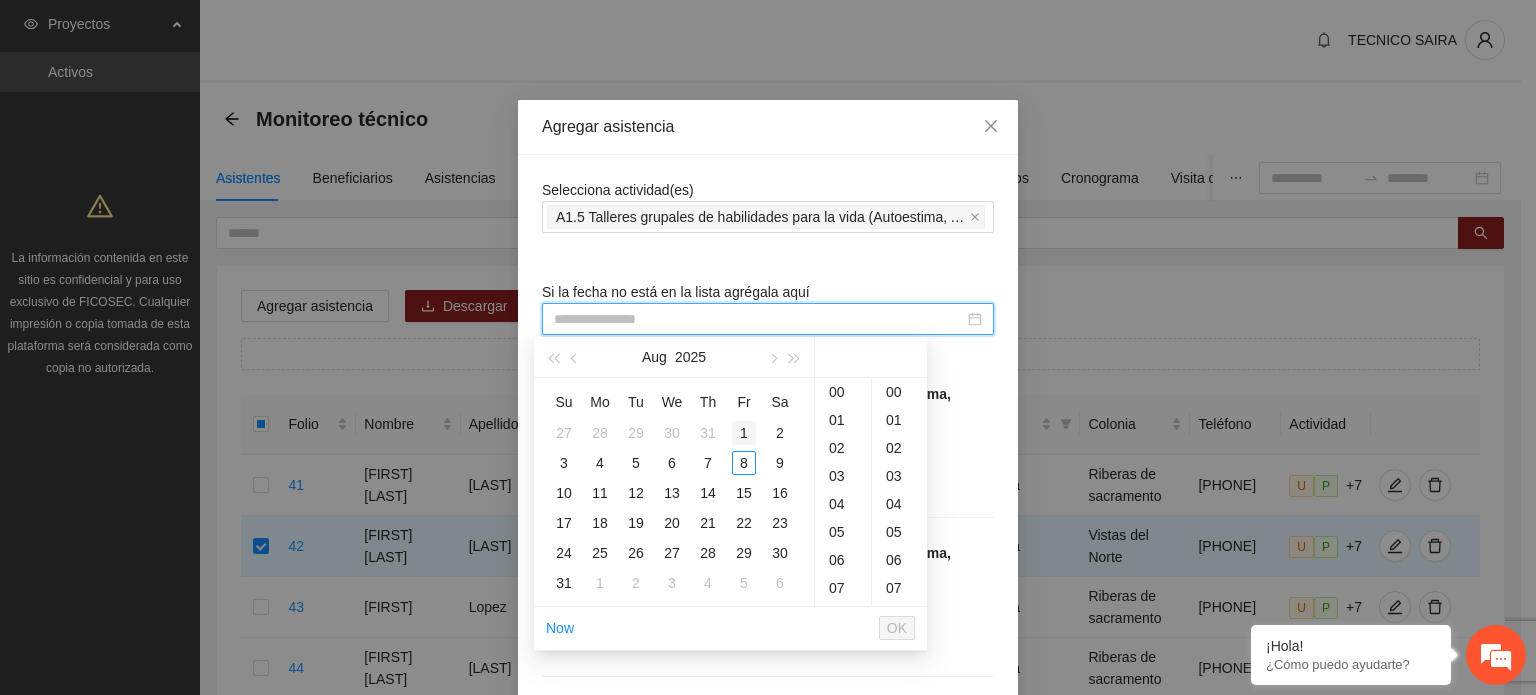 click on "1" at bounding box center [744, 433] 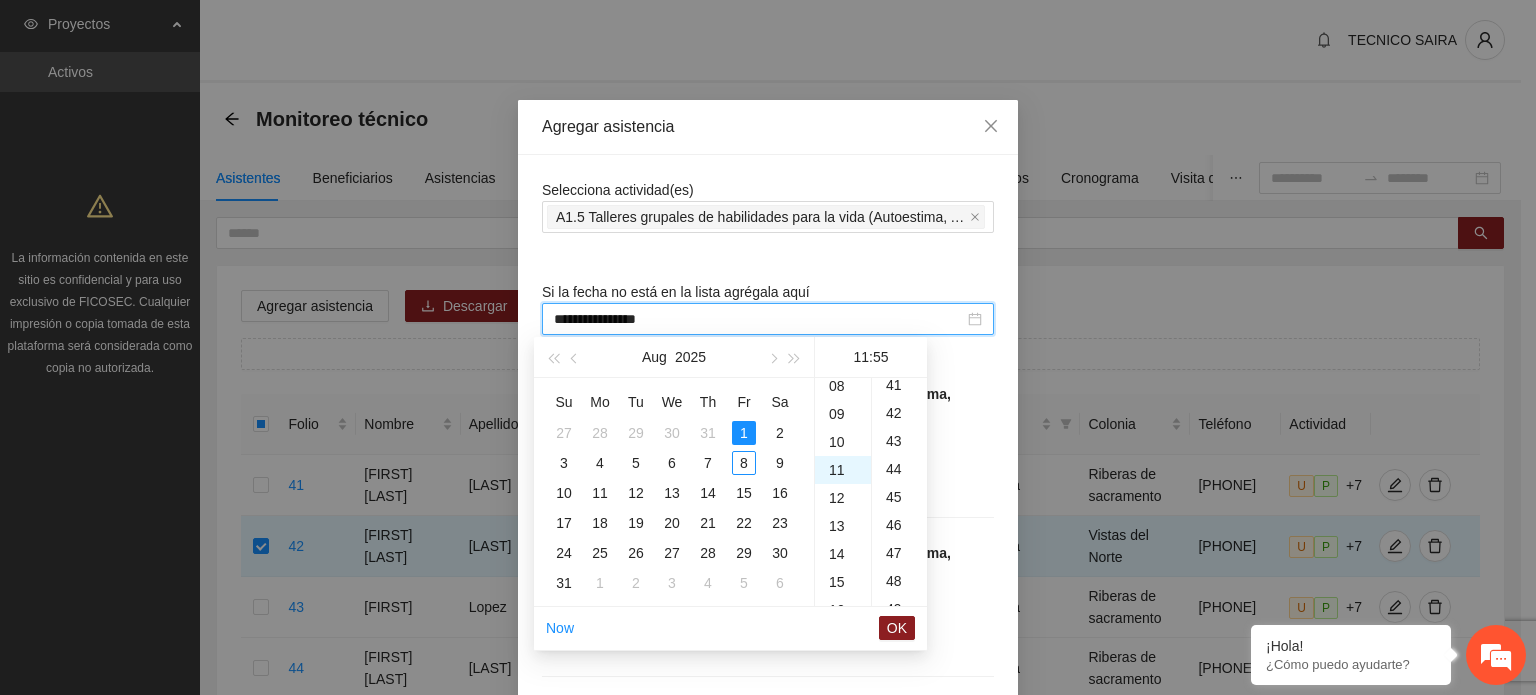 scroll, scrollTop: 308, scrollLeft: 0, axis: vertical 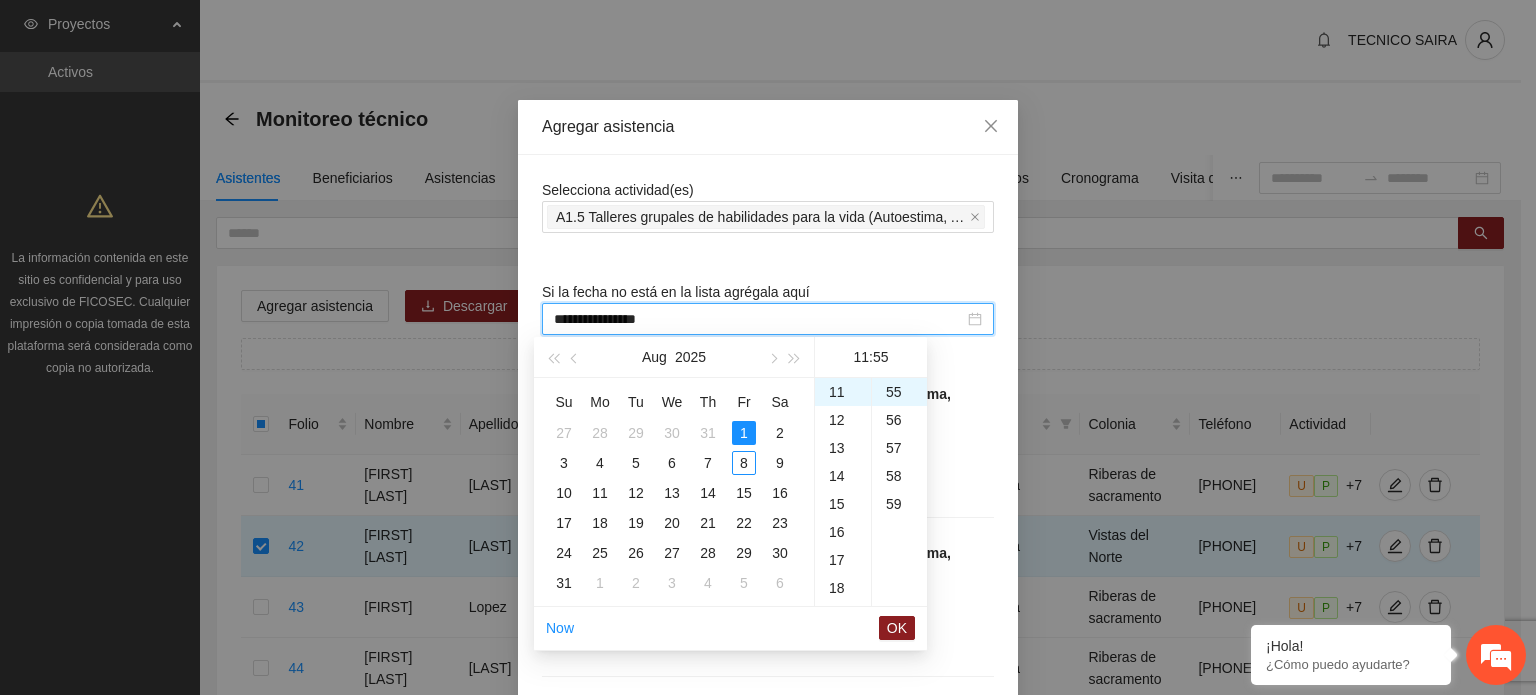 type 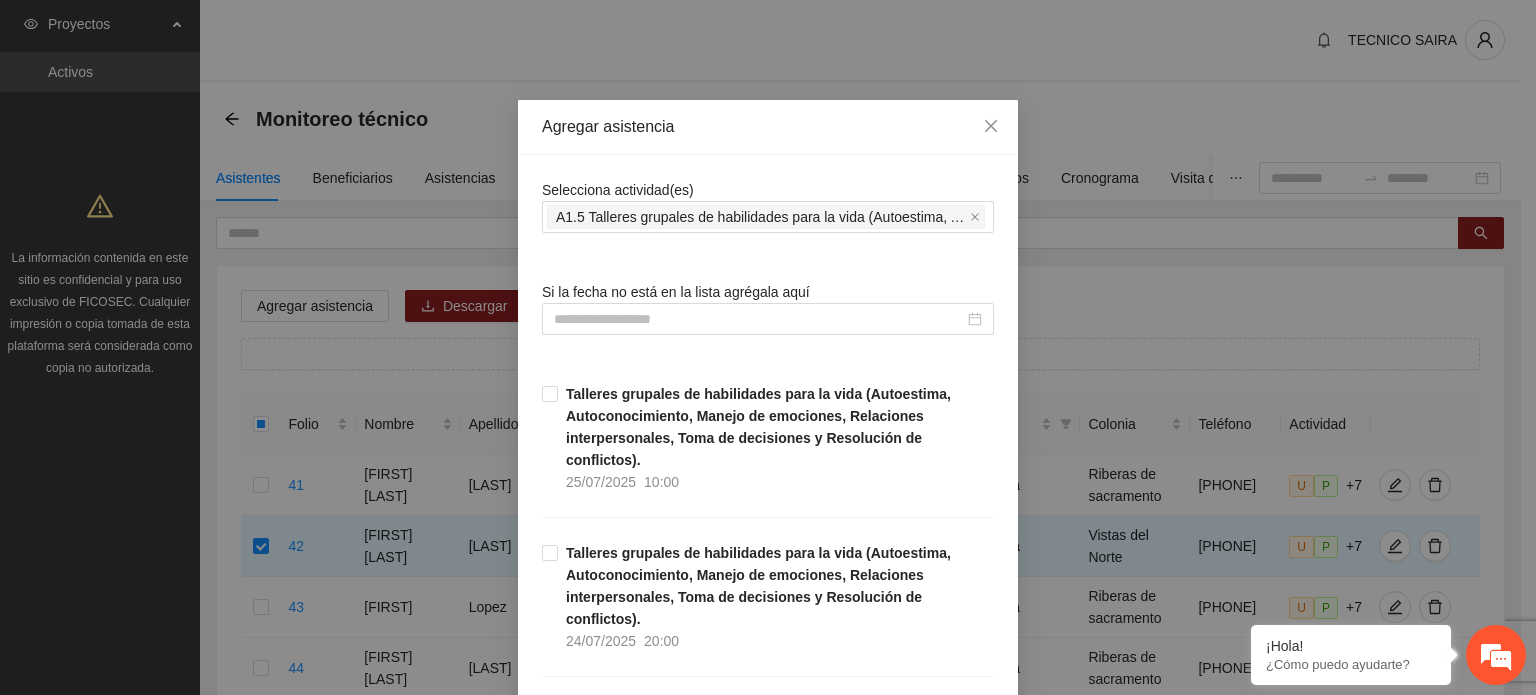 click on "Selecciona actividad(es) A1.5 Talleres grupales de habilidades para la vida (Autoestima, Autoconocimiento, Manejo de emociones, Relaciones interpersonales, Toma de decisiones y Resolución de conflictos).   Si la fecha no está en la lista agrégala aquí Talleres grupales de habilidades para la vida (Autoestima, Autoconocimiento, Manejo de emociones, Relaciones interpersonales, Toma de decisiones y Resolución de conflictos). [DATE] [TIME] Talleres grupales de habilidades para la vida (Autoestima, Autoconocimiento, Manejo de emociones, Relaciones interpersonales, Toma de decisiones y Resolución de conflictos). [DATE] [TIME] Talleres grupales de habilidades para la vida (Autoestima, Autoconocimiento, Manejo de emociones, Relaciones interpersonales, Toma de decisiones y Resolución de conflictos). [DATE] [TIME]" at bounding box center (768, 7540) 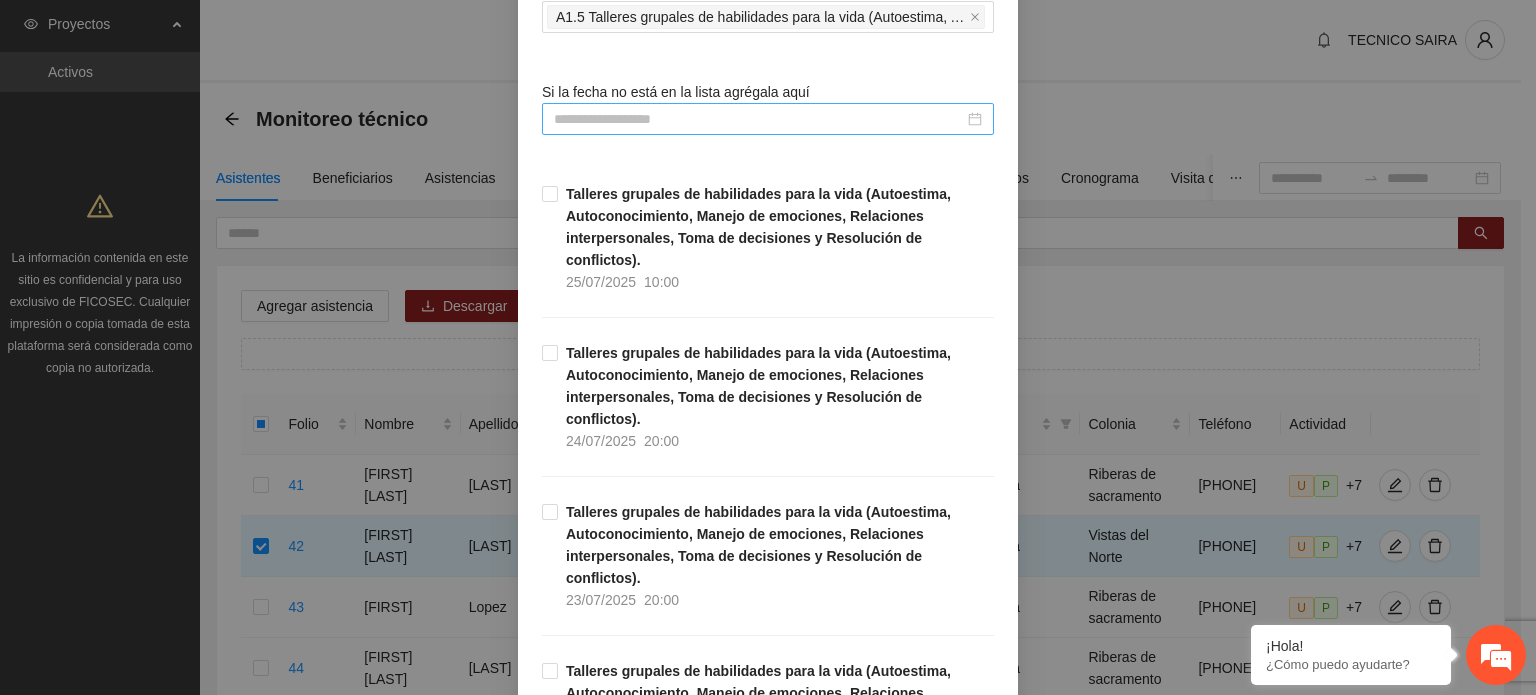 scroll, scrollTop: 120, scrollLeft: 0, axis: vertical 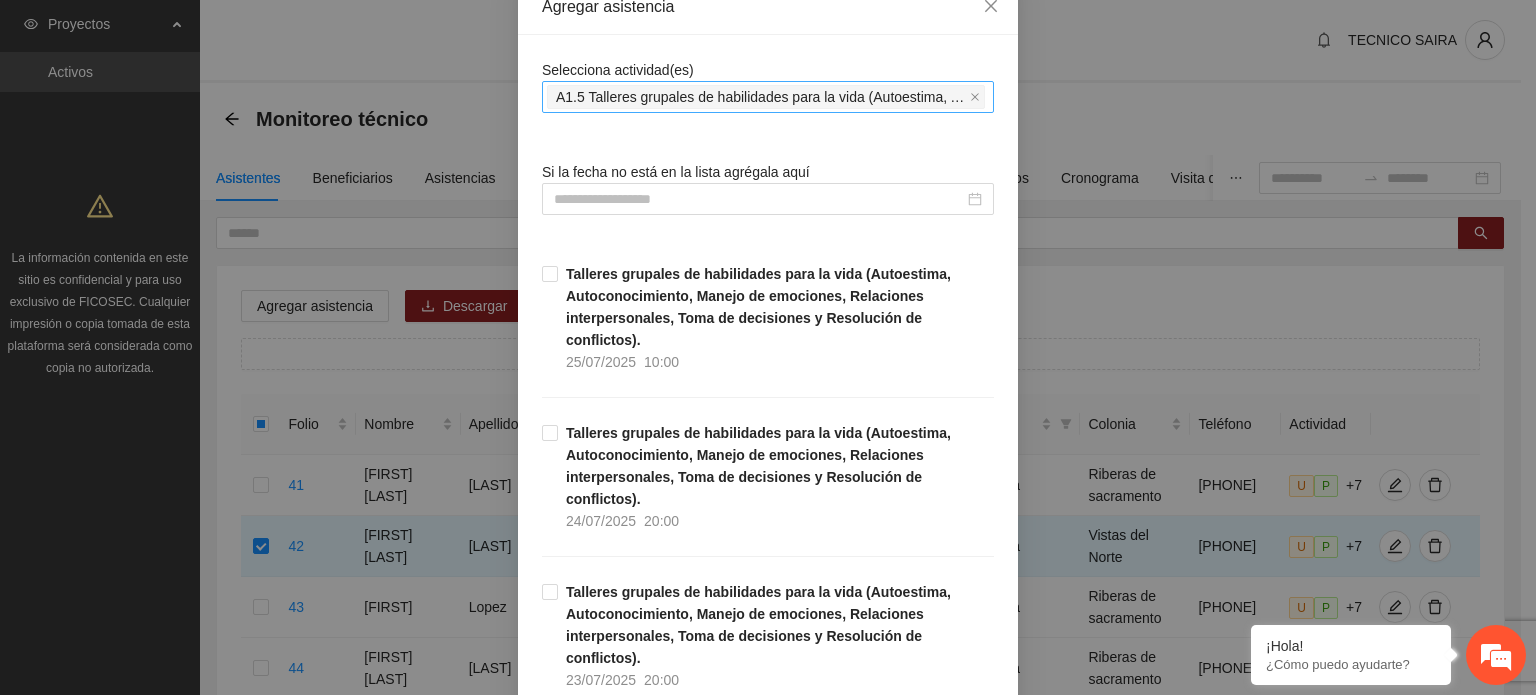 click on "A1.5 Talleres grupales de habilidades para la vida (Autoestima, Autoconocimiento, Manejo de emociones, Relaciones interpersonales, Toma de decisiones y Resolución de conflictos)." at bounding box center (766, 97) 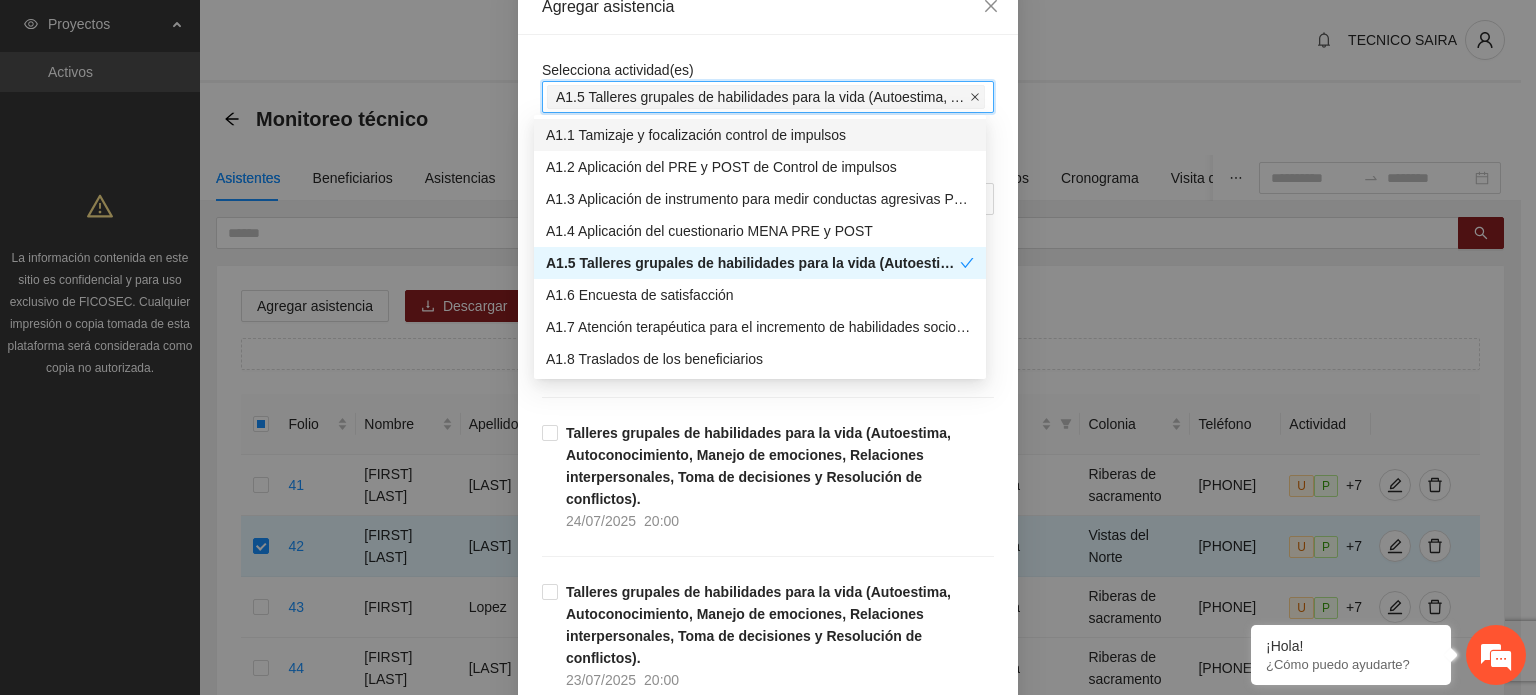click 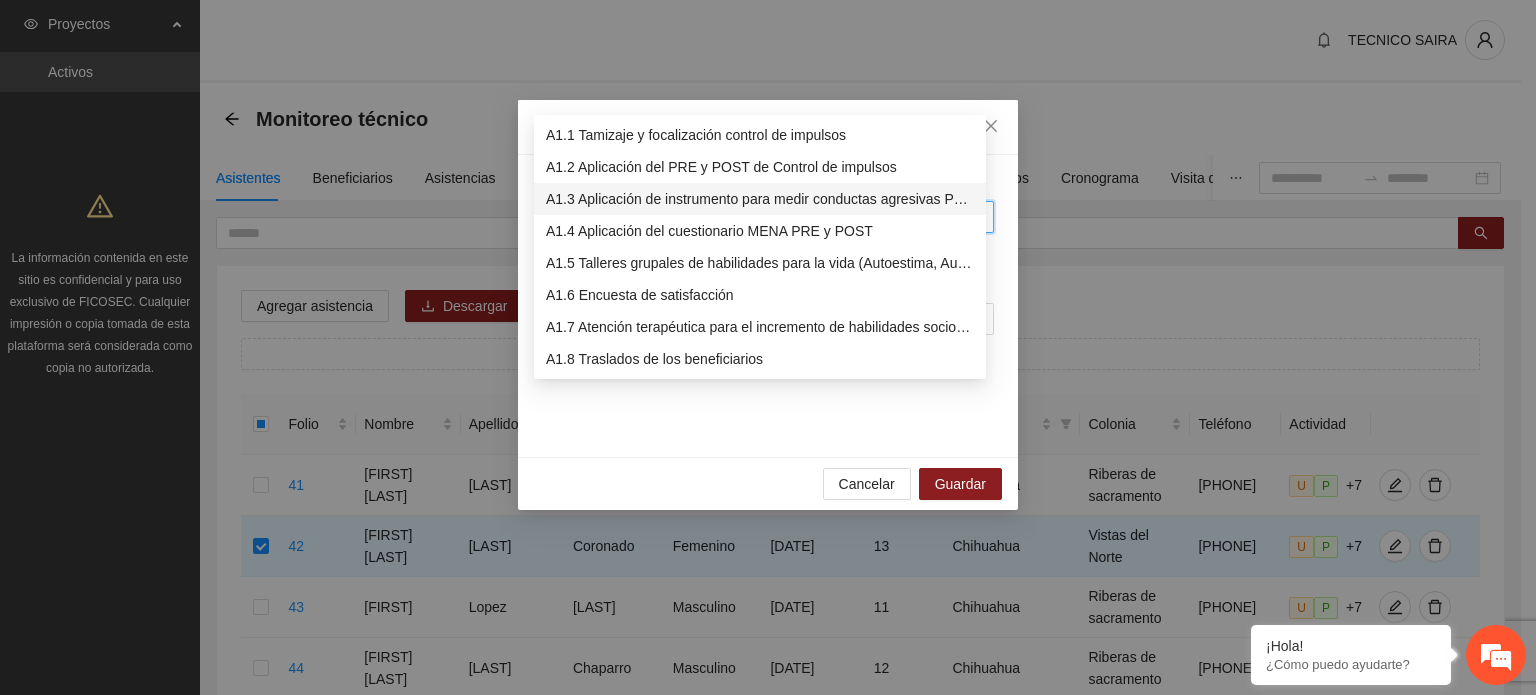 click on "A1.3 Aplicación de instrumento para medir conductas agresivas PRE y POST" at bounding box center [760, 199] 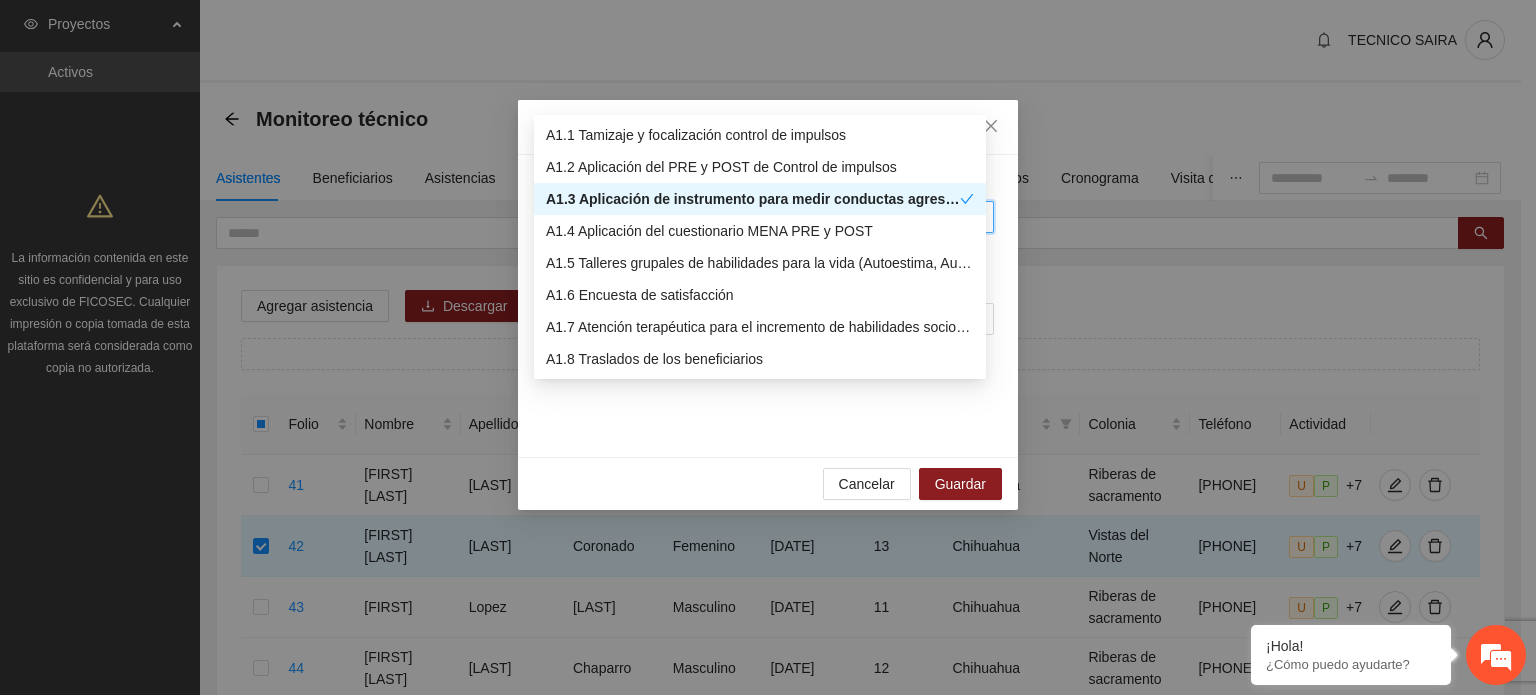 click on "A1.3 Aplicación de instrumento para medir conductas agresivas PRE y POST" at bounding box center (753, 199) 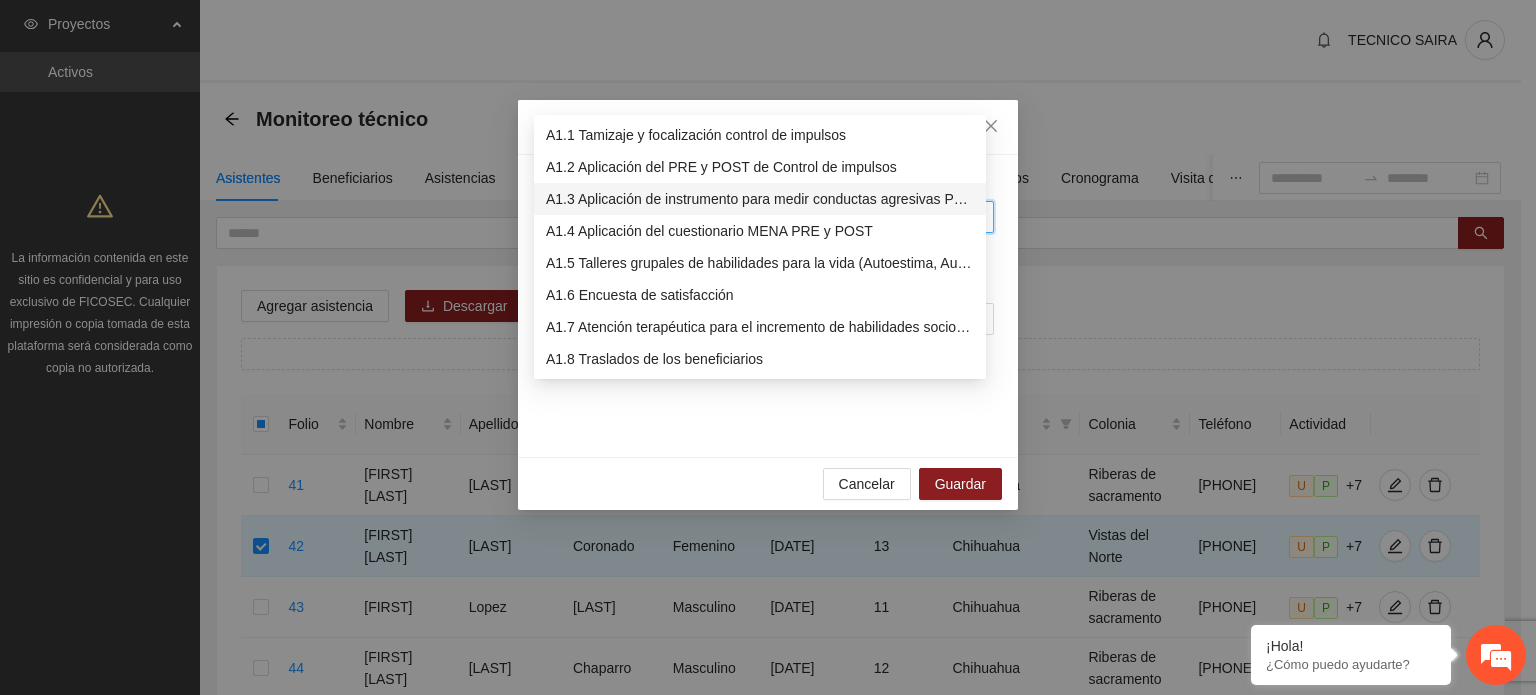 click on "A1.3 Aplicación de instrumento para medir conductas agresivas PRE y POST" at bounding box center (760, 199) 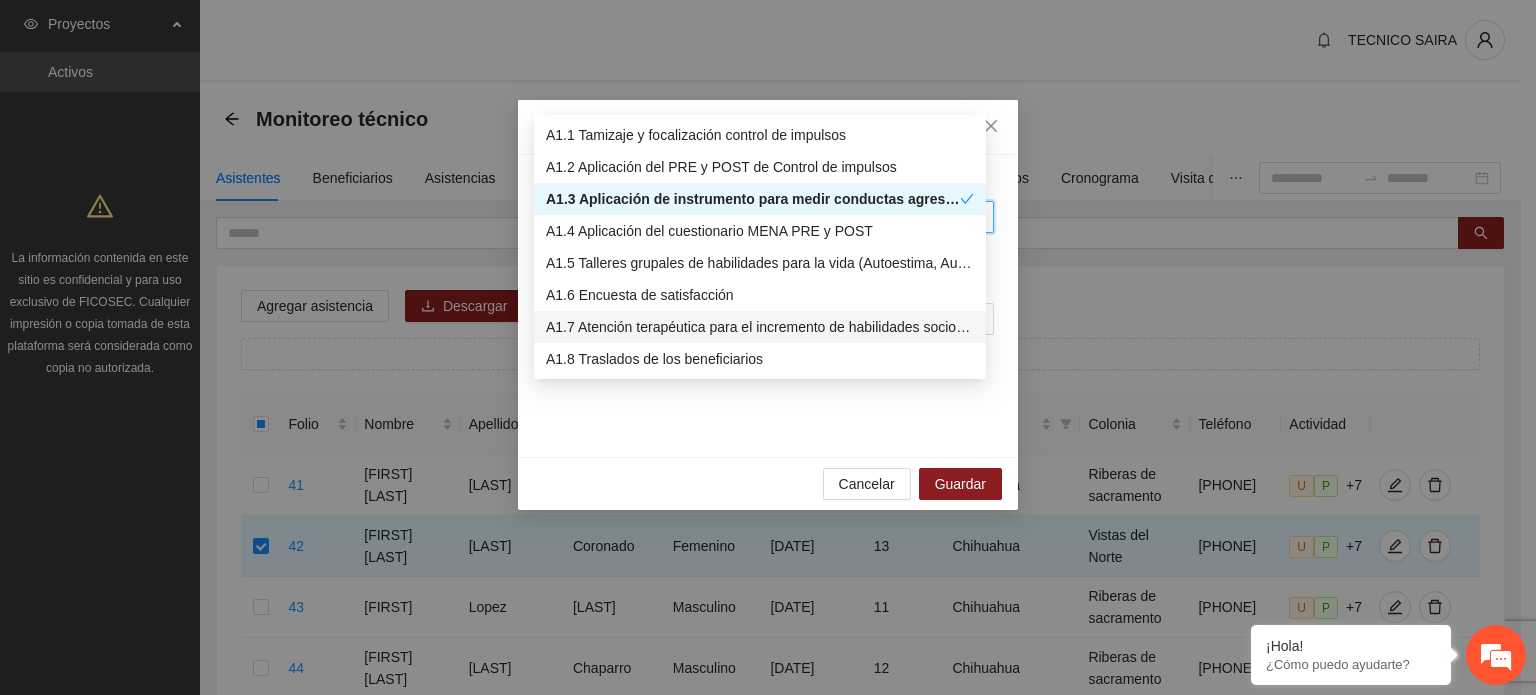click on "A1.7 Atención terapéutica para el incremento de habilidades socioemocionales a NNAyJ que presentan bajo manejo y control de emociones." at bounding box center [760, 327] 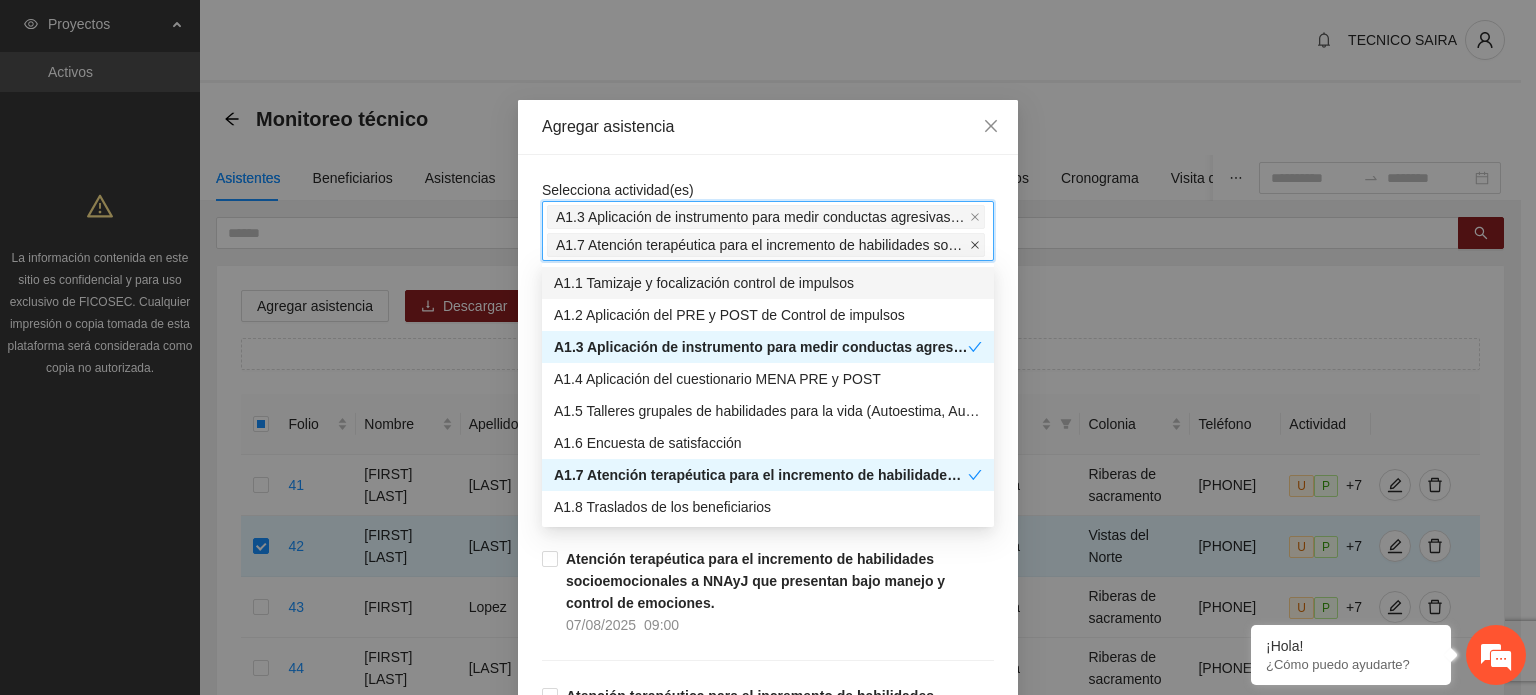 click 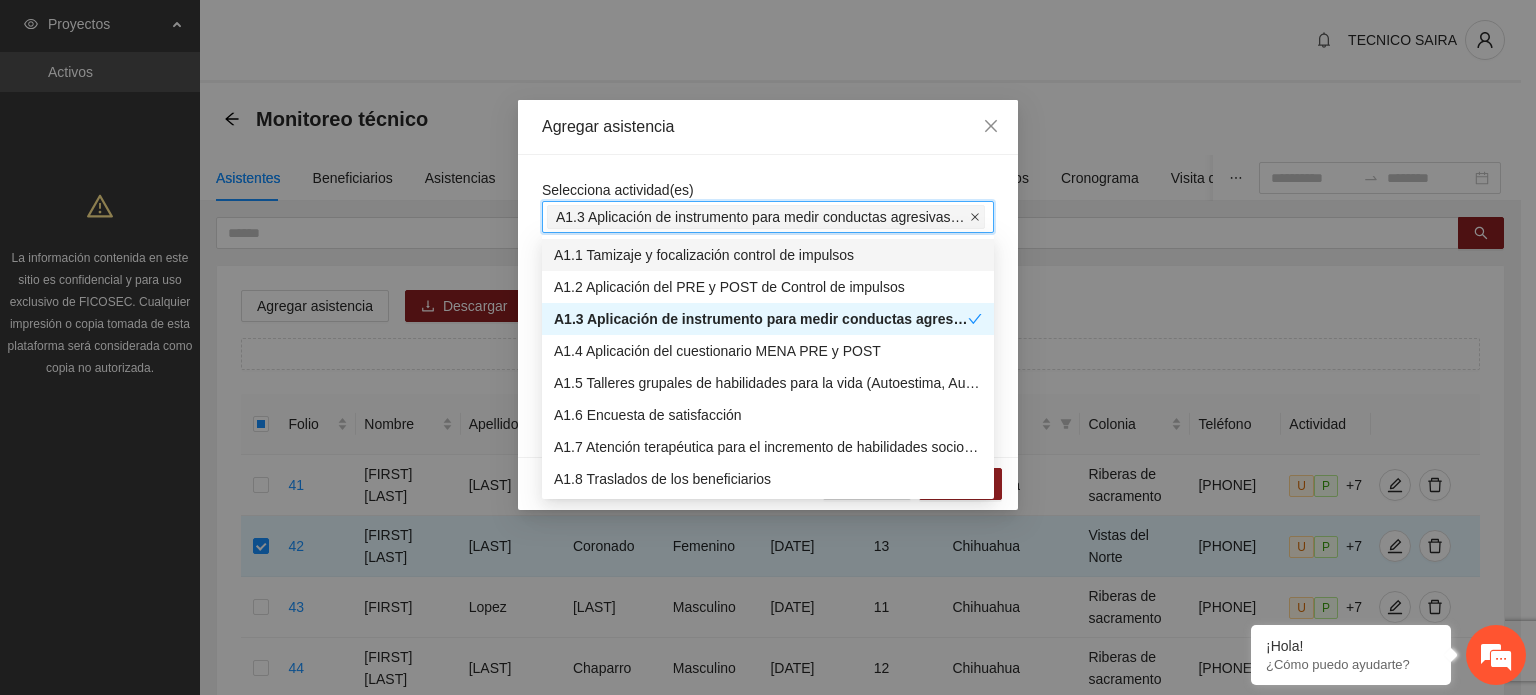 click 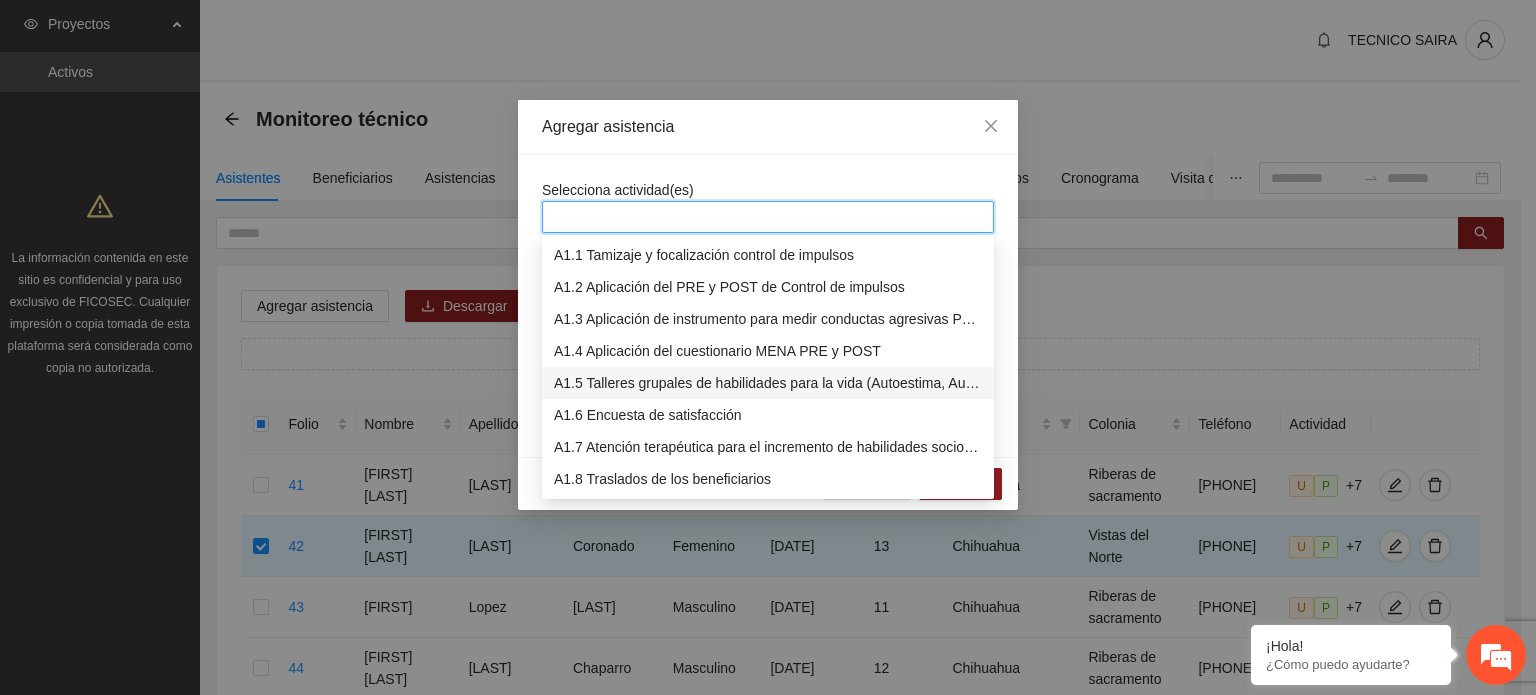 click on "A1.5 Talleres grupales de habilidades para la vida (Autoestima, Autoconocimiento, Manejo de emociones, Relaciones interpersonales, Toma de decisiones y Resolución de conflictos)." at bounding box center [768, 383] 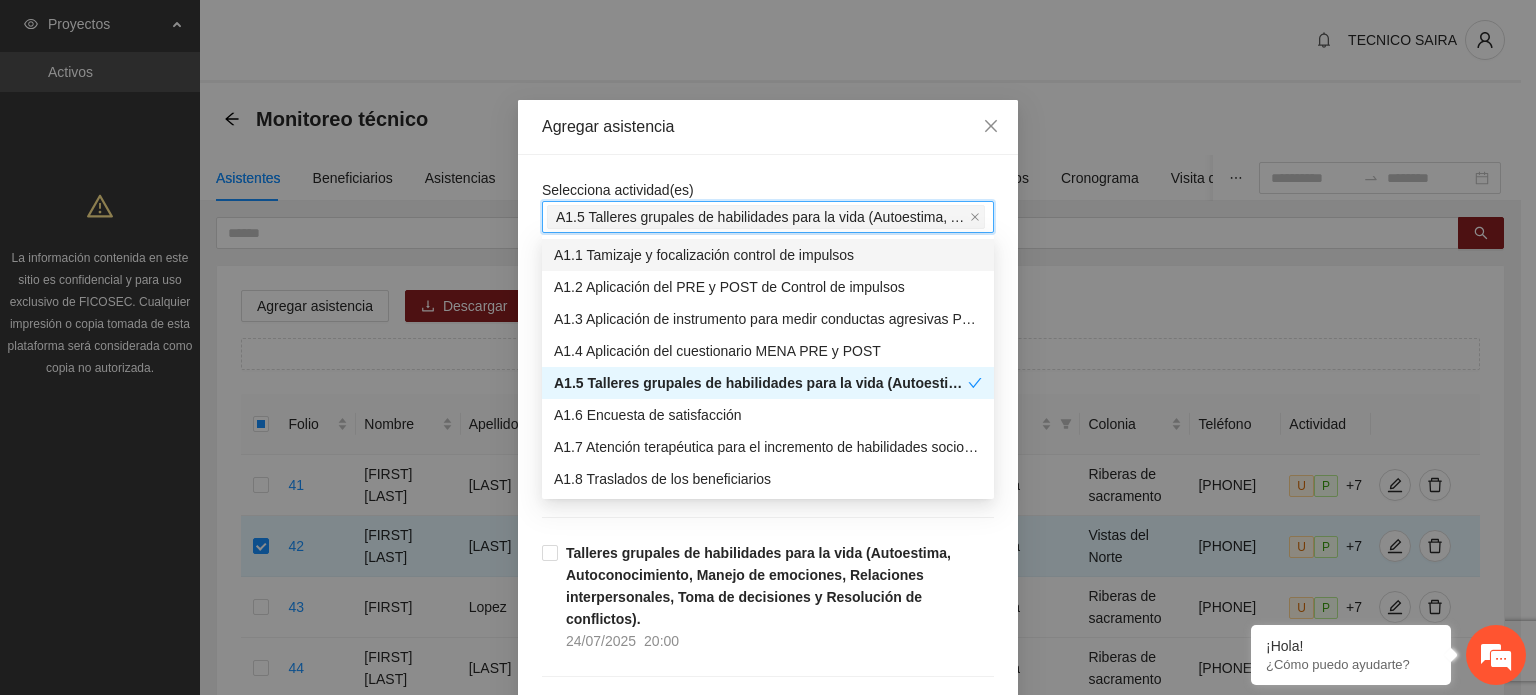 click on "Selecciona actividad(es) A1.5 Talleres grupales de habilidades para la vida (Autoestima, Autoconocimiento, Manejo de emociones, Relaciones interpersonales, Toma de decisiones y Resolución de conflictos).   Si la fecha no está en la lista agrégala aquí Talleres grupales de habilidades para la vida (Autoestima, Autoconocimiento, Manejo de emociones, Relaciones interpersonales, Toma de decisiones y Resolución de conflictos). [DATE] [TIME] Talleres grupales de habilidades para la vida (Autoestima, Autoconocimiento, Manejo de emociones, Relaciones interpersonales, Toma de decisiones y Resolución de conflictos). [DATE] [TIME] Talleres grupales de habilidades para la vida (Autoestima, Autoconocimiento, Manejo de emociones, Relaciones interpersonales, Toma de decisiones y Resolución de conflictos). [DATE] [TIME]" at bounding box center (768, 7540) 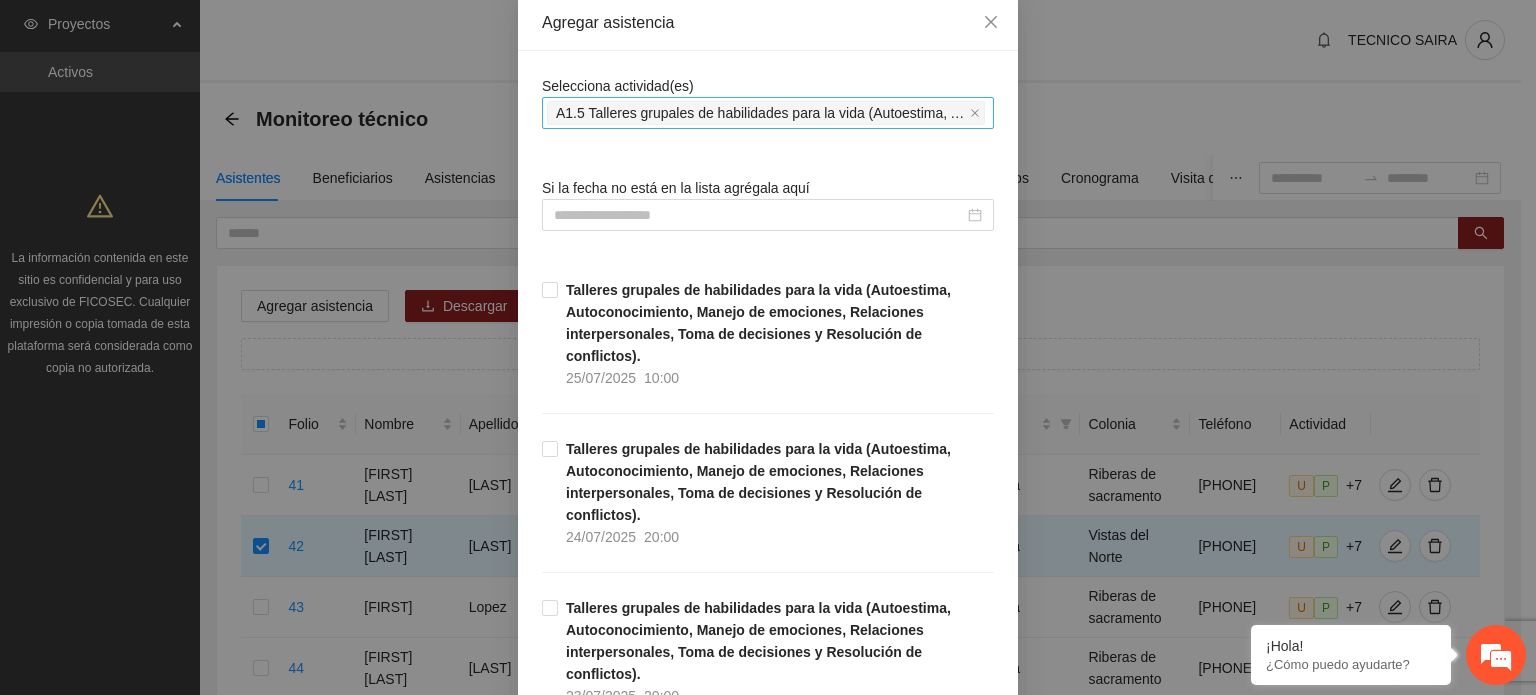 scroll, scrollTop: 0, scrollLeft: 0, axis: both 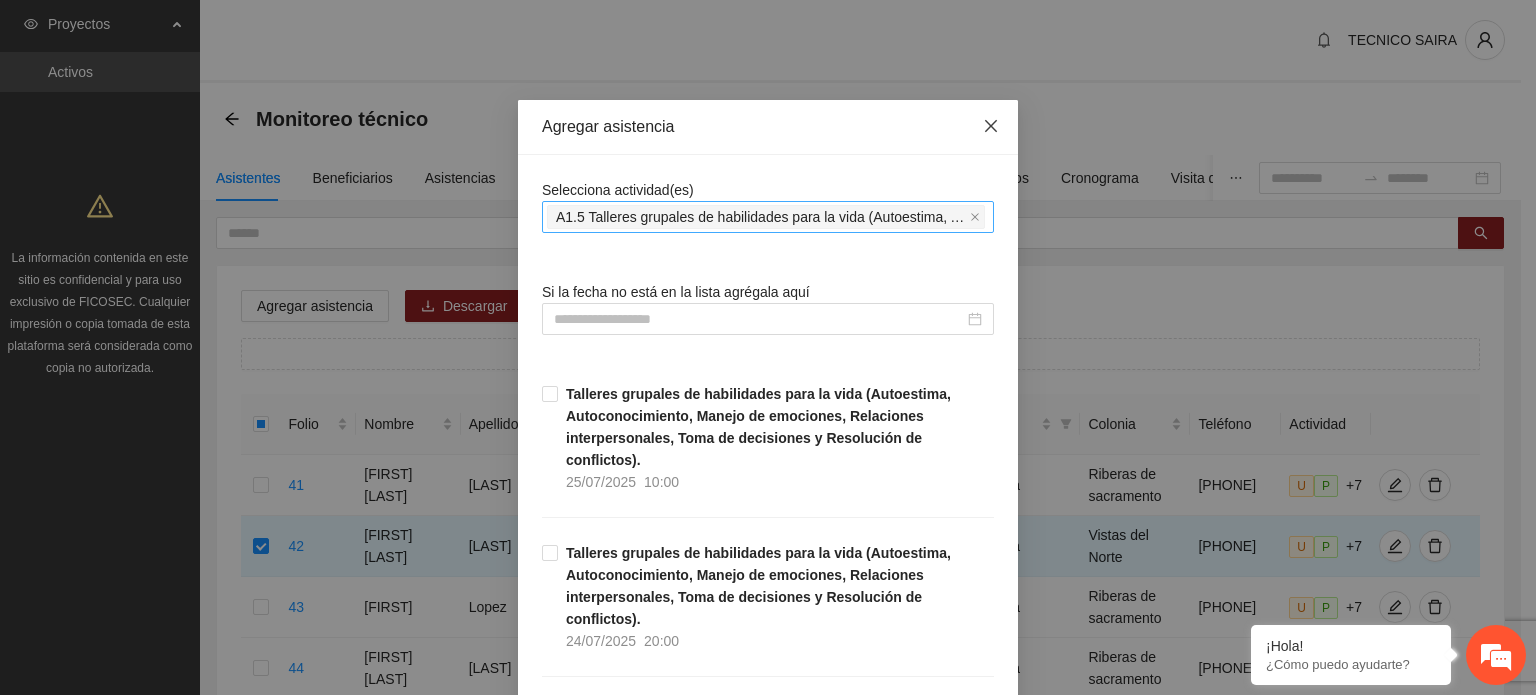 click 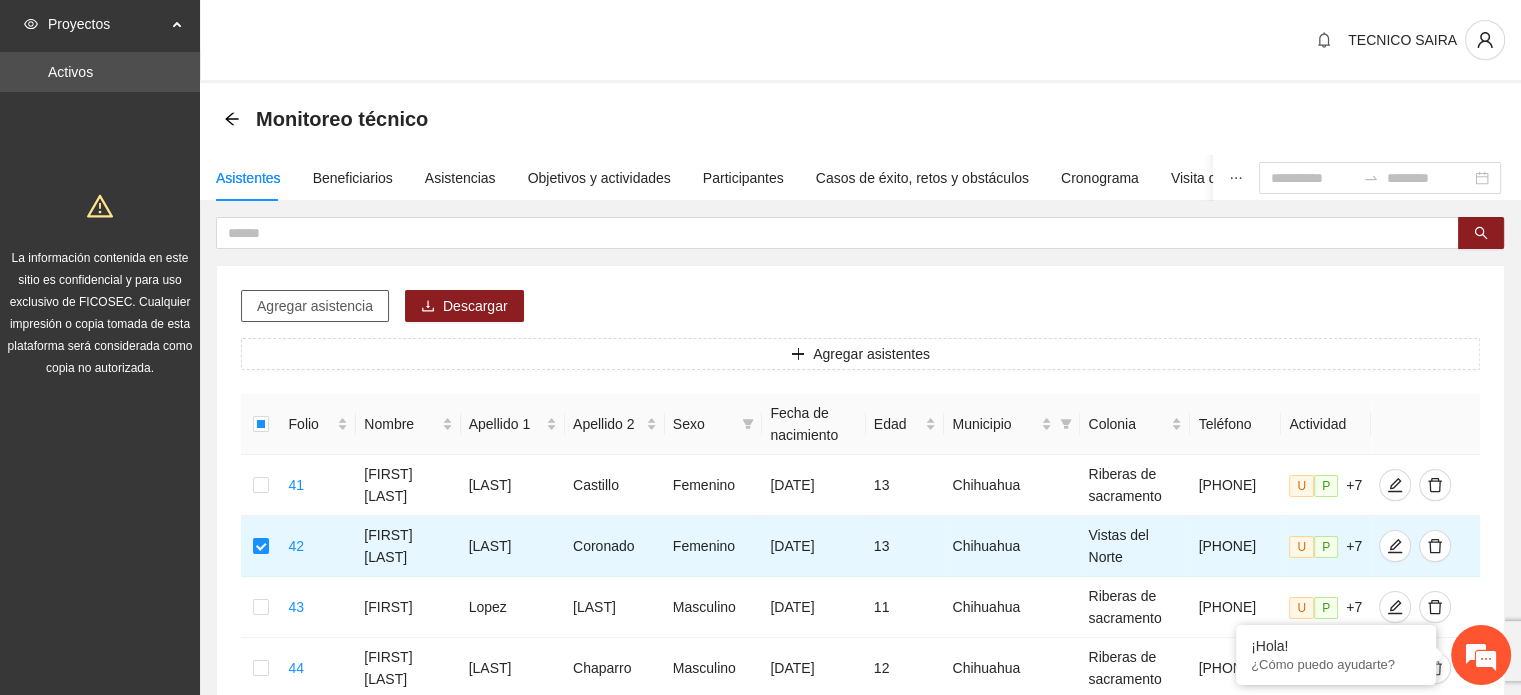 click on "Agregar asistencia" at bounding box center (315, 306) 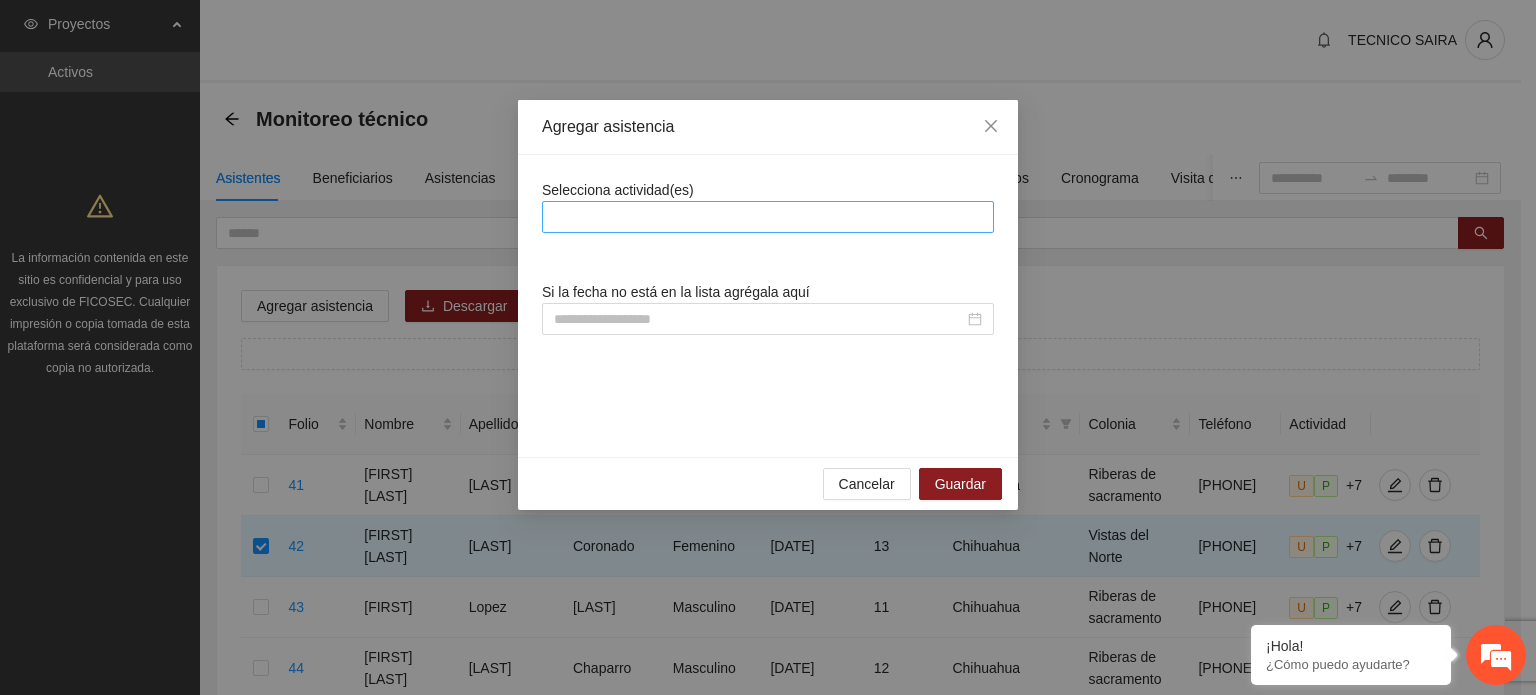 click at bounding box center [768, 217] 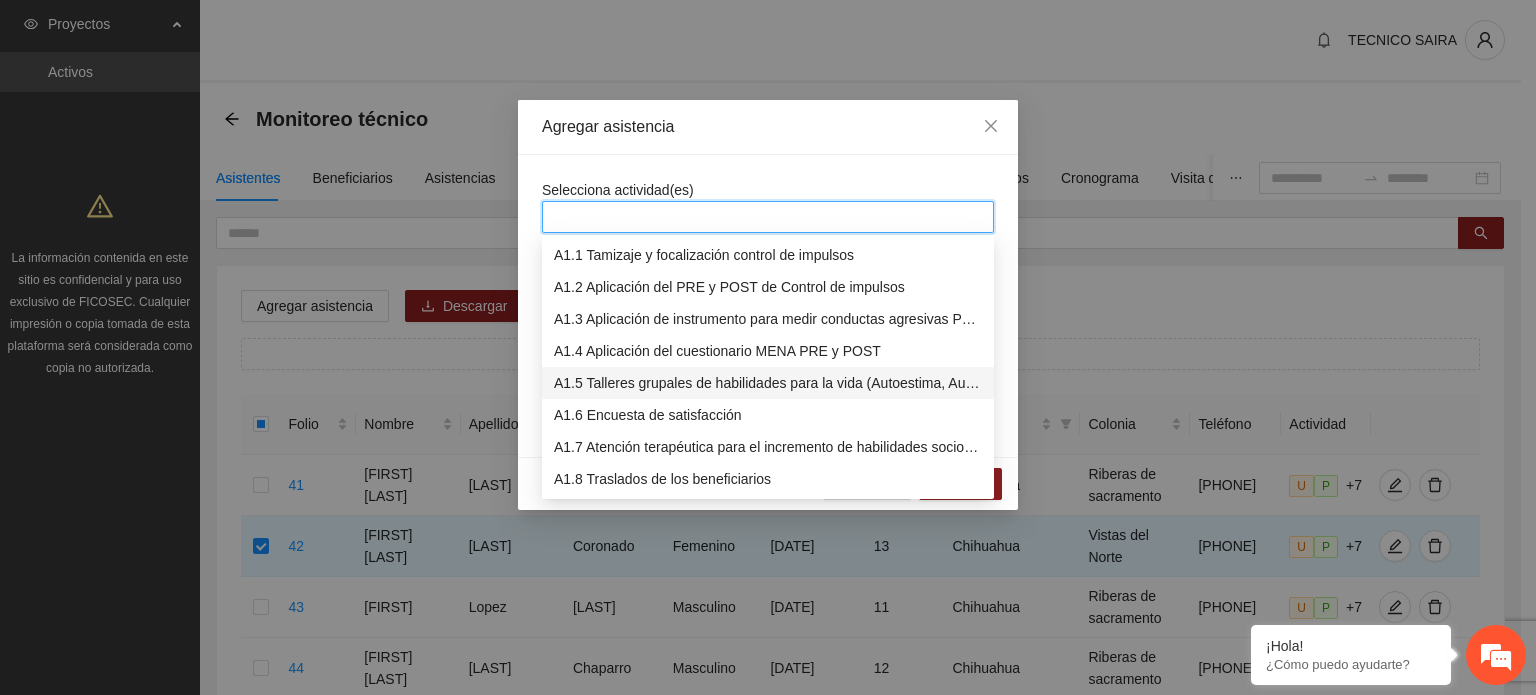 click on "A1.5 Talleres grupales de habilidades para la vida (Autoestima, Autoconocimiento, Manejo de emociones, Relaciones interpersonales, Toma de decisiones y Resolución de conflictos)." at bounding box center (768, 383) 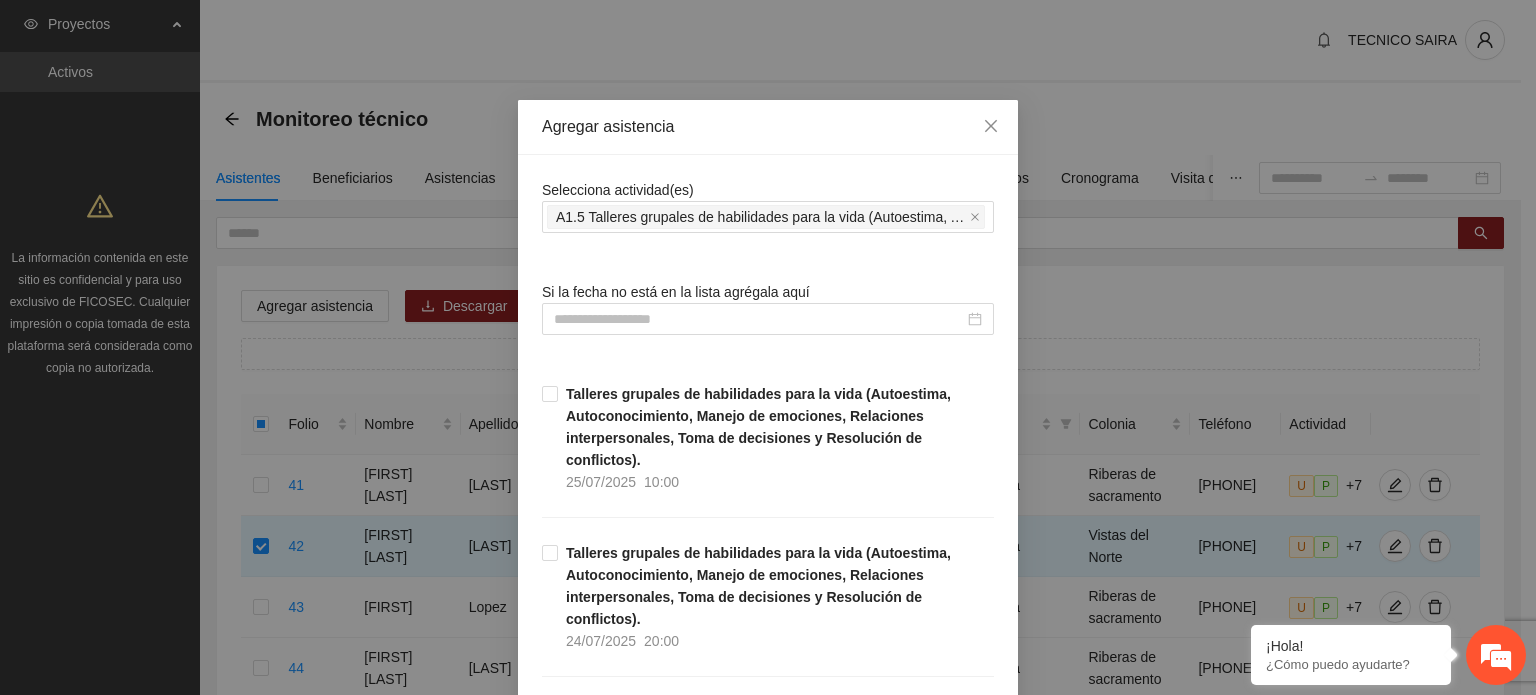 click on "Selecciona actividad(es) A1.5 Talleres grupales de habilidades para la vida (Autoestima, Autoconocimiento, Manejo de emociones, Relaciones interpersonales, Toma de decisiones y Resolución de conflictos).   Si la fecha no está en la lista agrégala aquí Talleres grupales de habilidades para la vida (Autoestima, Autoconocimiento, Manejo de emociones, Relaciones interpersonales, Toma de decisiones y Resolución de conflictos). [DATE] [TIME] Talleres grupales de habilidades para la vida (Autoestima, Autoconocimiento, Manejo de emociones, Relaciones interpersonales, Toma de decisiones y Resolución de conflictos). [DATE] [TIME] Talleres grupales de habilidades para la vida (Autoestima, Autoconocimiento, Manejo de emociones, Relaciones interpersonales, Toma de decisiones y Resolución de conflictos). [DATE] [TIME]" at bounding box center (768, 7540) 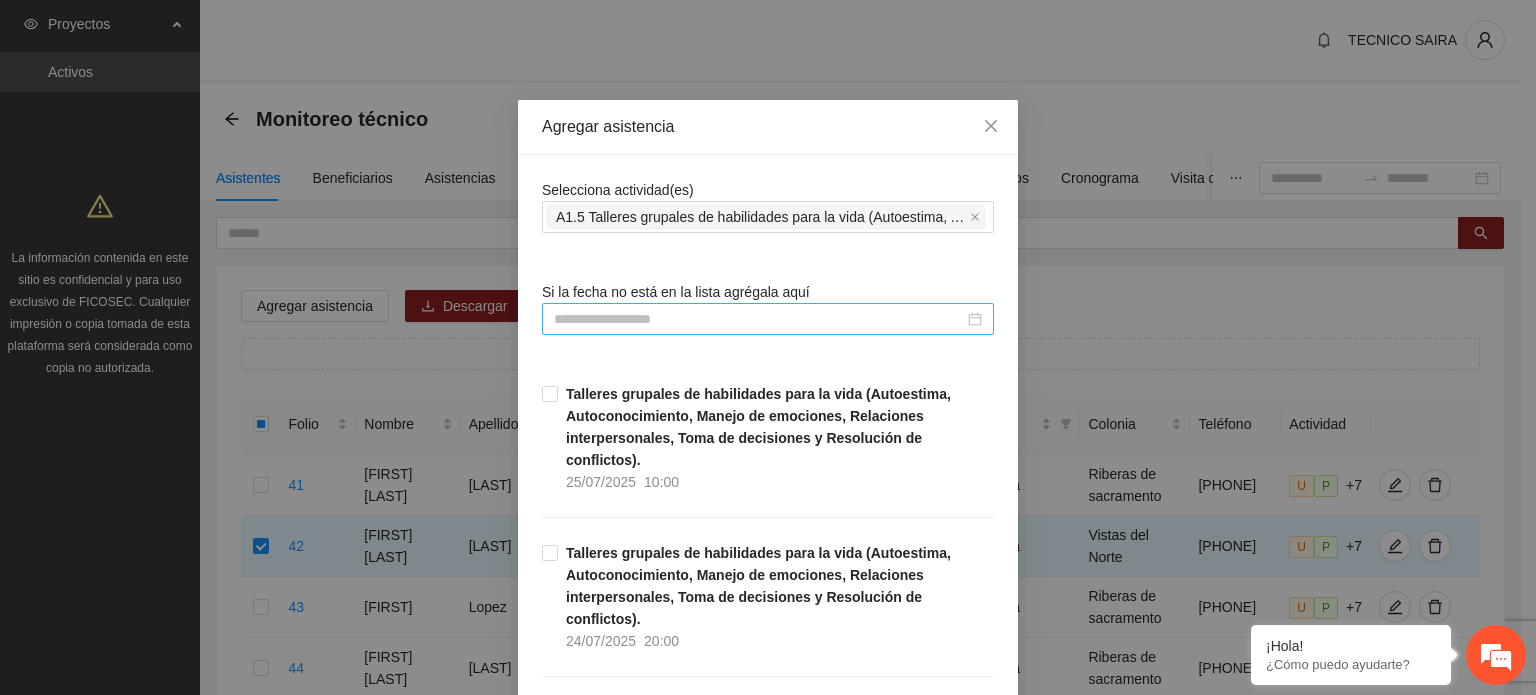 click at bounding box center [768, 319] 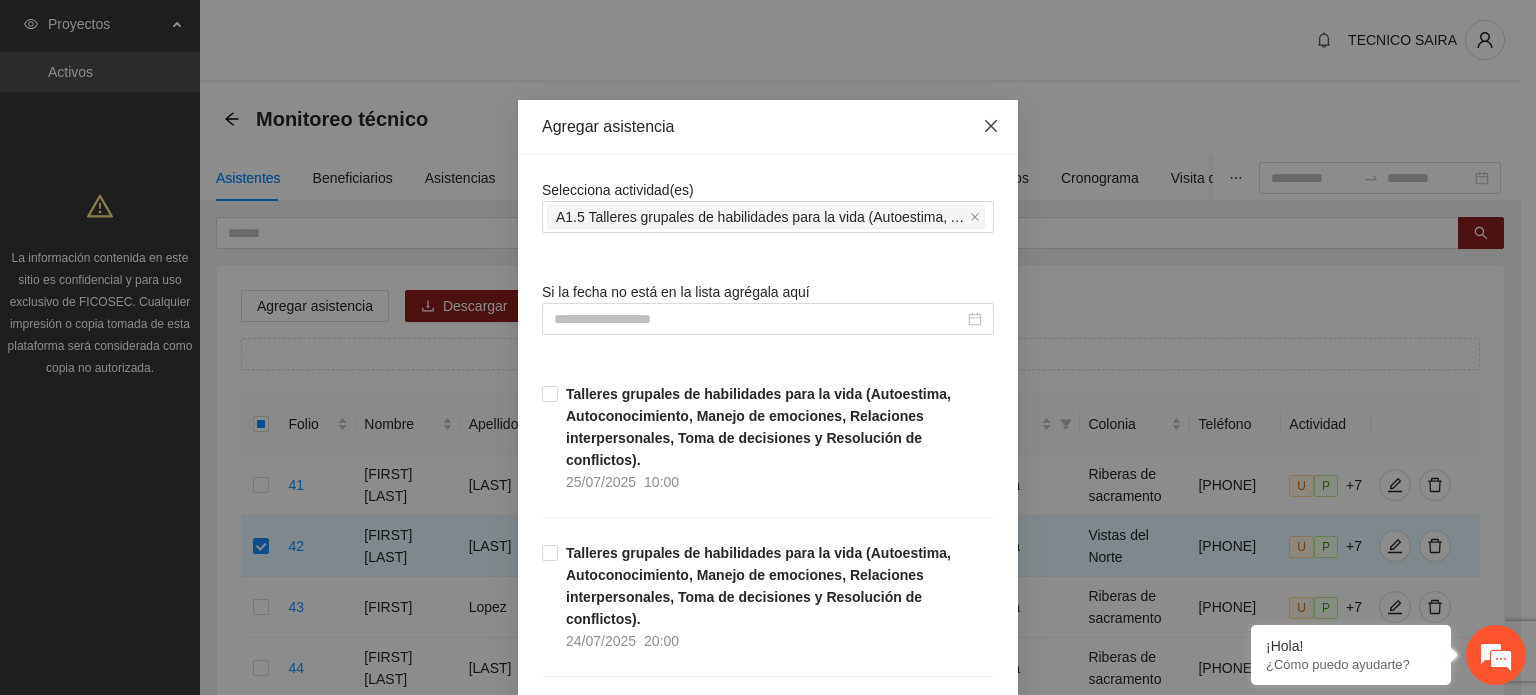 click at bounding box center (991, 127) 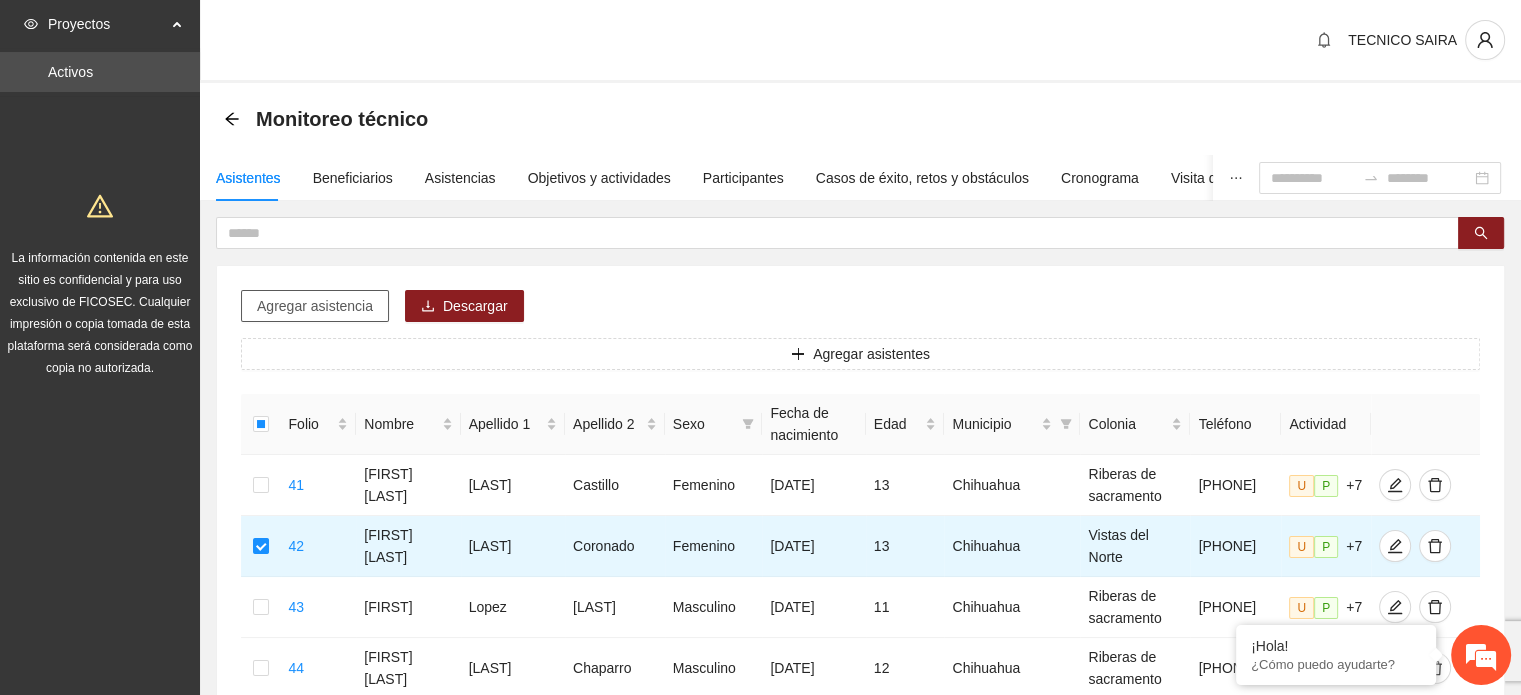 click on "Agregar asistencia" at bounding box center (315, 306) 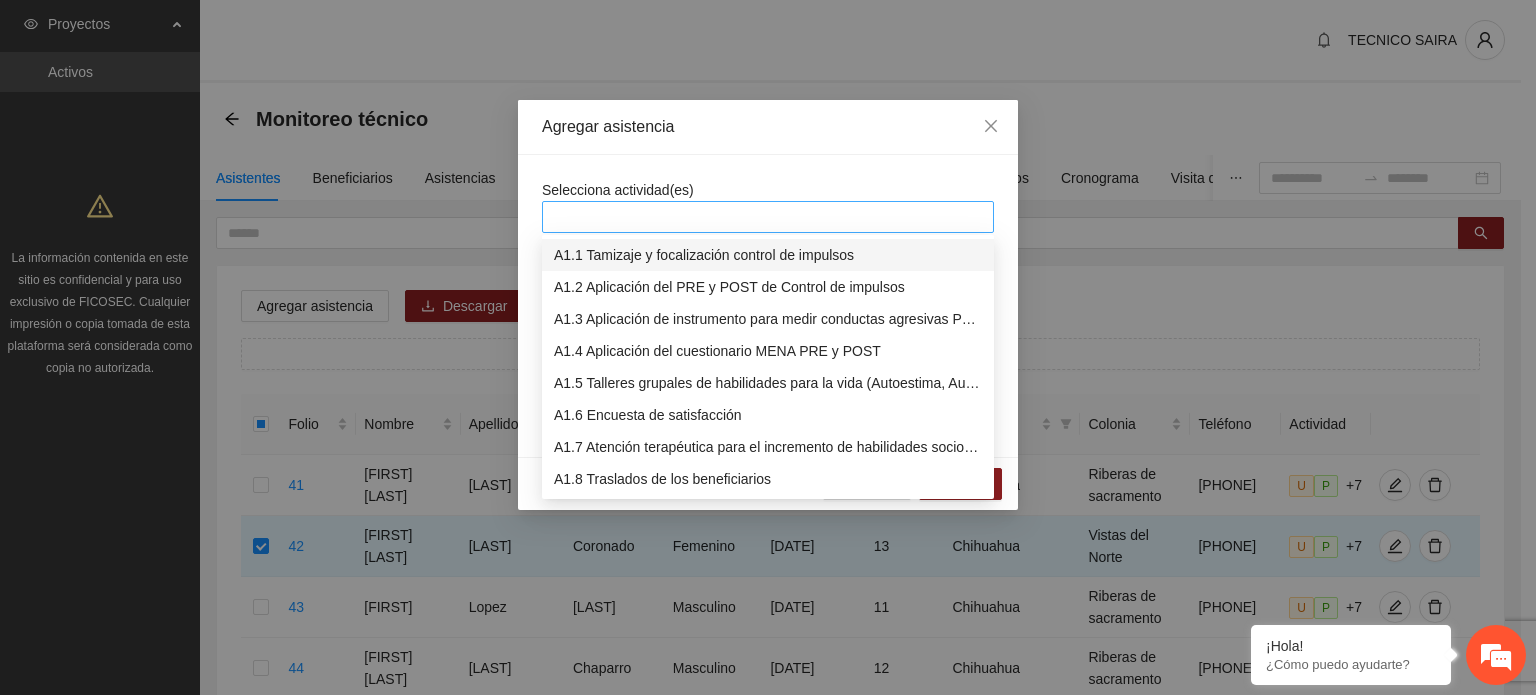 click at bounding box center (768, 217) 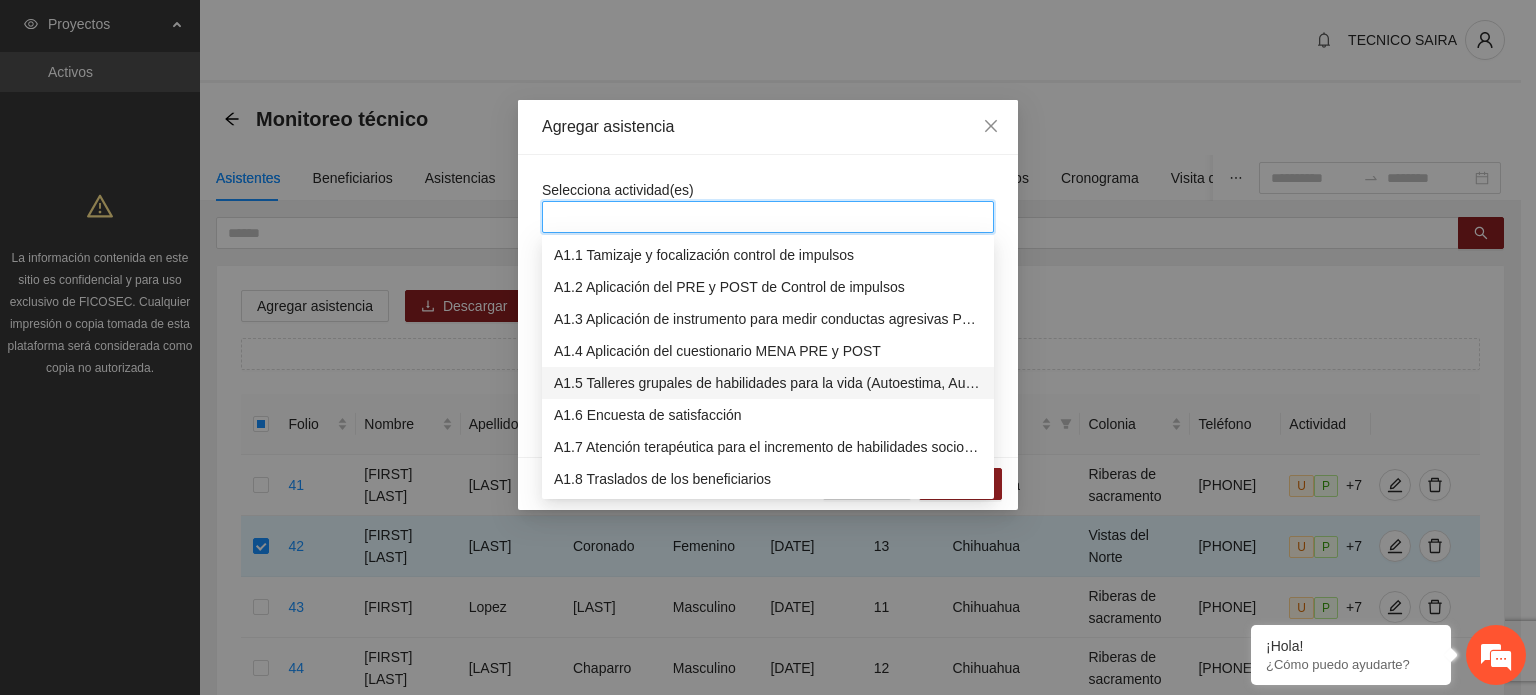 click on "A1.5 Talleres grupales de habilidades para la vida (Autoestima, Autoconocimiento, Manejo de emociones, Relaciones interpersonales, Toma de decisiones y Resolución de conflictos)." at bounding box center (768, 383) 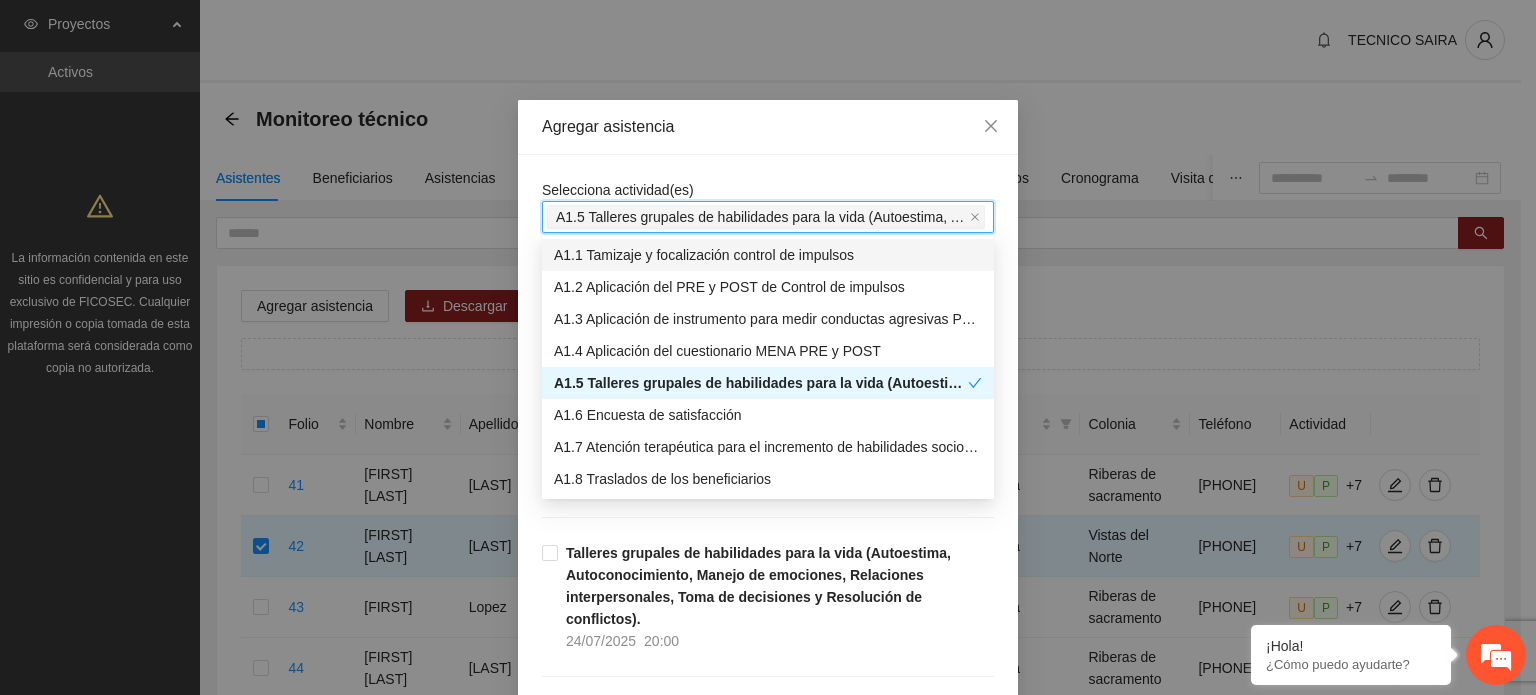 click on "Agregar asistencia" at bounding box center (768, 127) 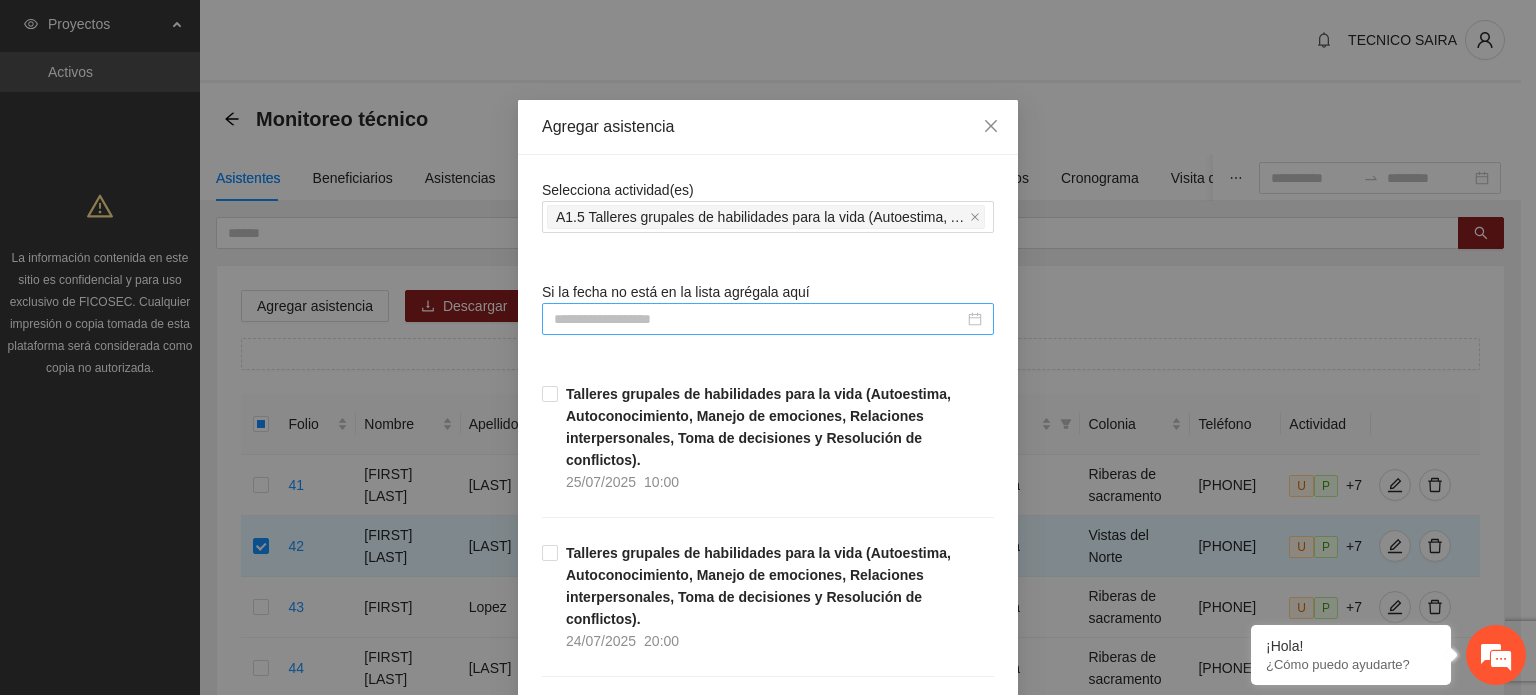 click at bounding box center (768, 319) 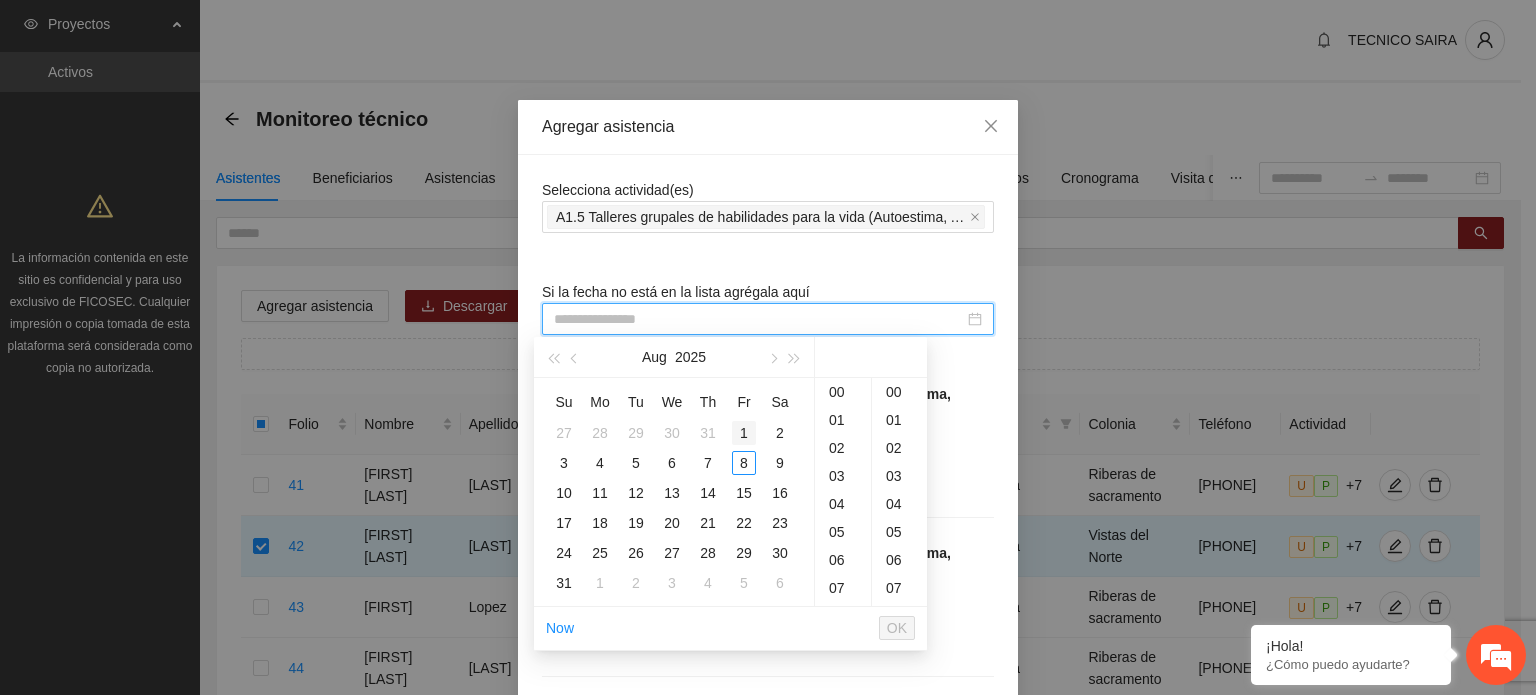 click on "1" at bounding box center [744, 433] 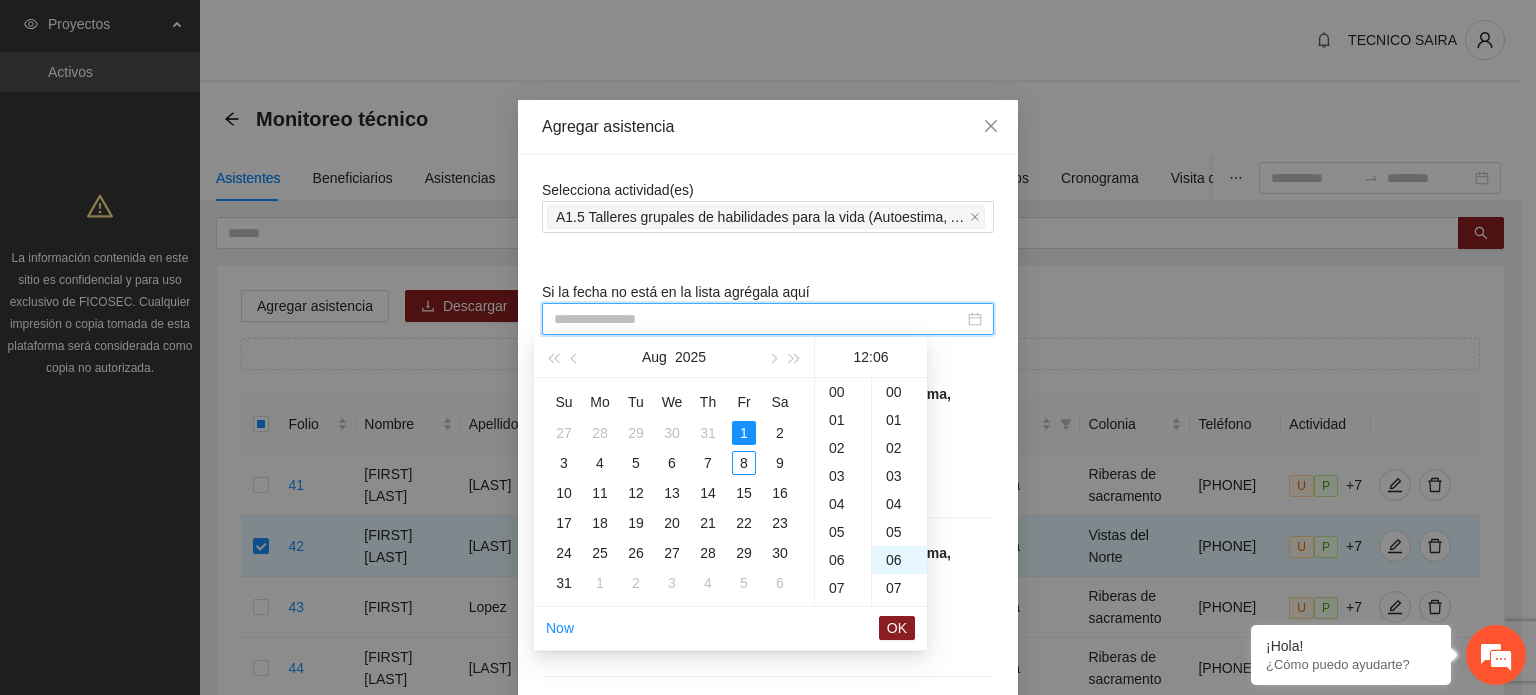 scroll, scrollTop: 252, scrollLeft: 0, axis: vertical 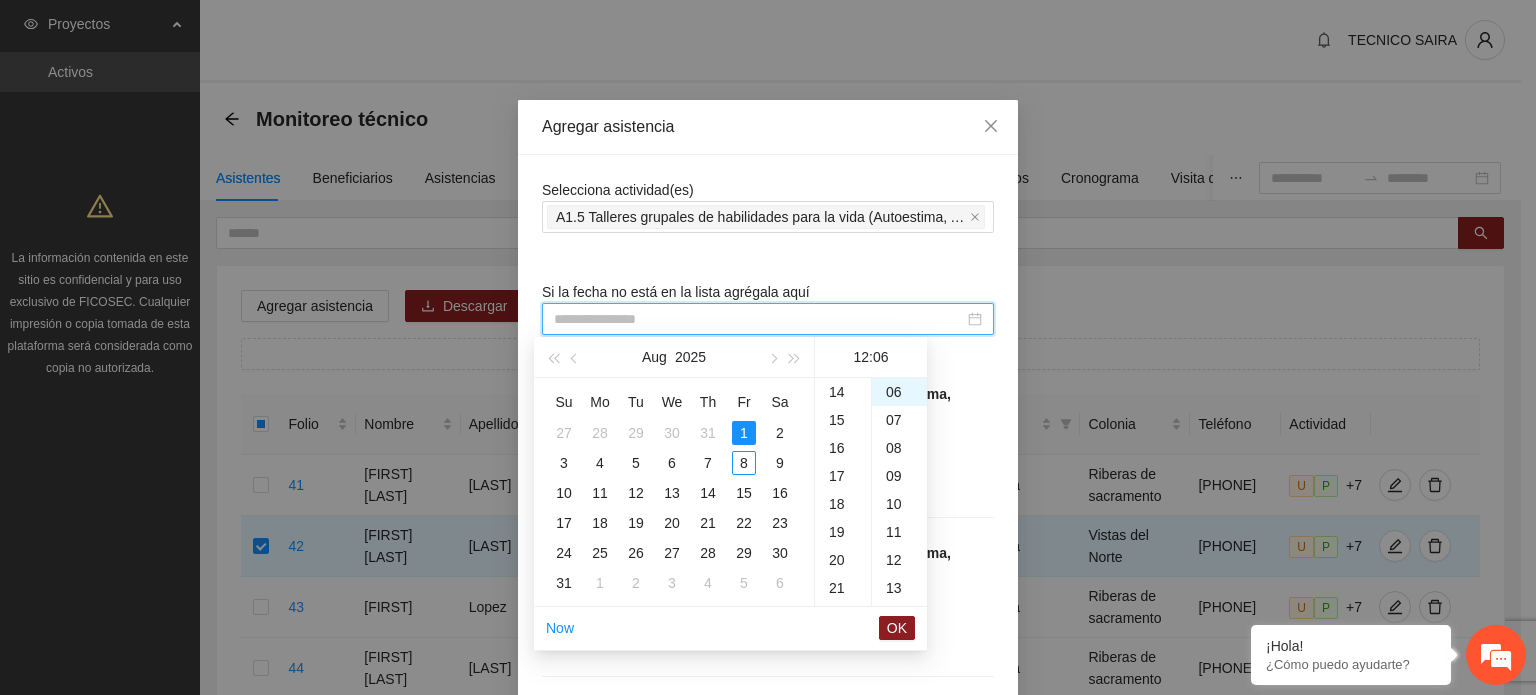 click on "1" at bounding box center [744, 433] 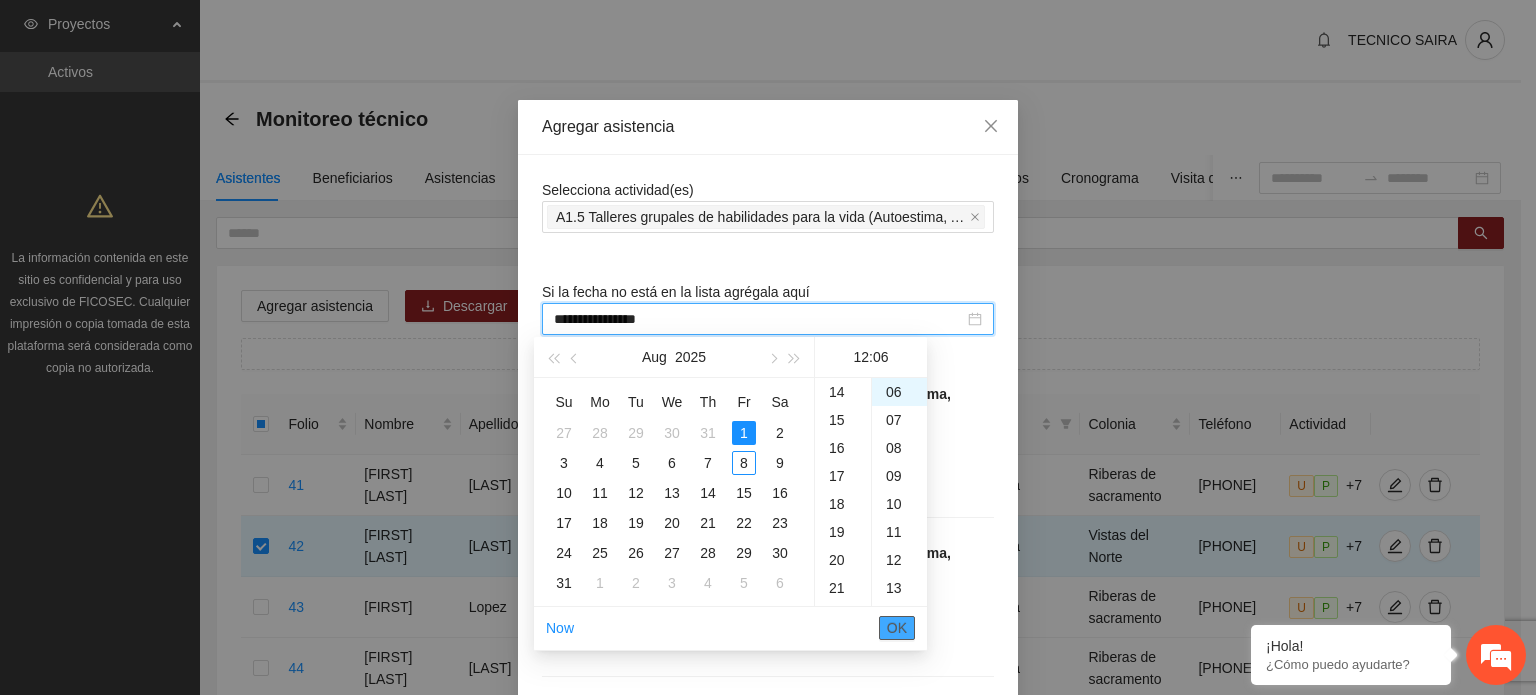 click on "OK" at bounding box center [897, 628] 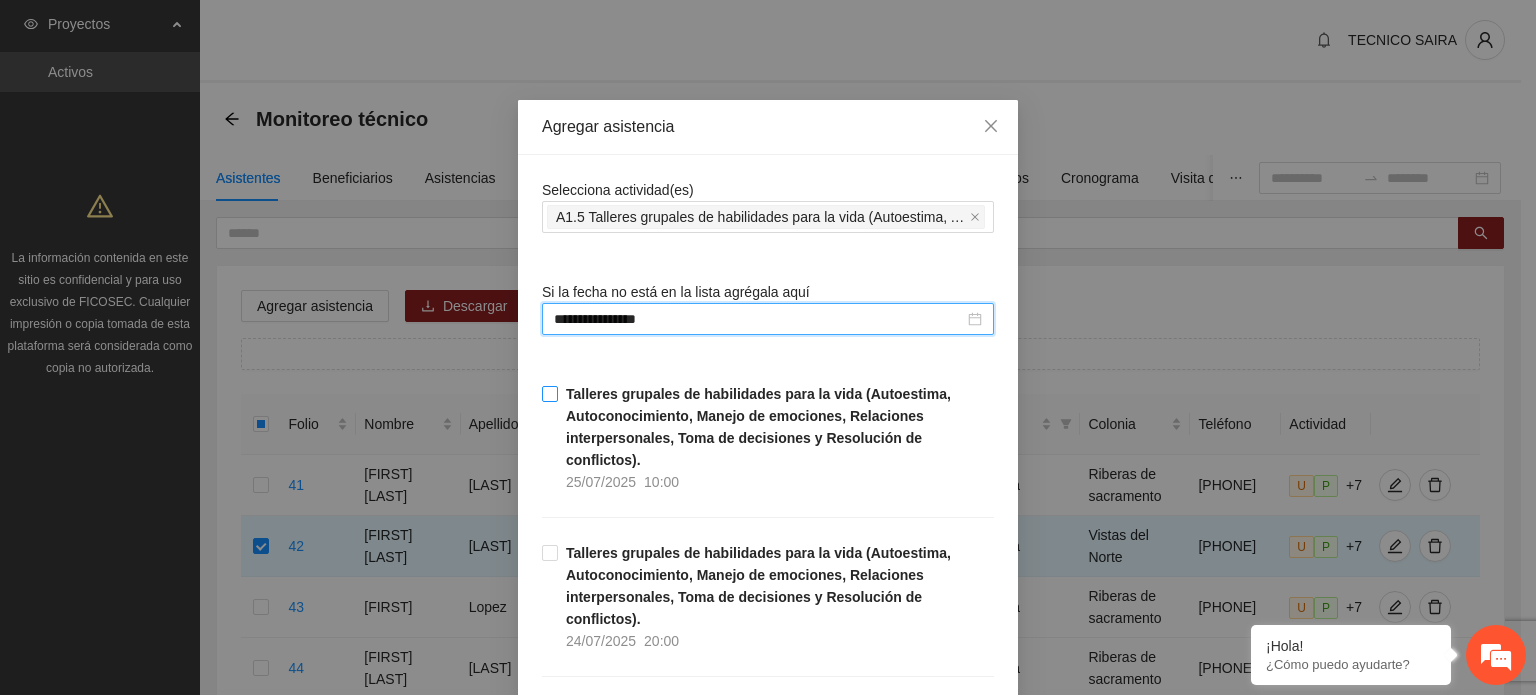 click on "Talleres grupales de habilidades para la vida (Autoestima, Autoconocimiento, Manejo de emociones, Relaciones interpersonales, Toma de decisiones y Resolución de conflictos). [DATE] [TIME]" at bounding box center [776, 438] 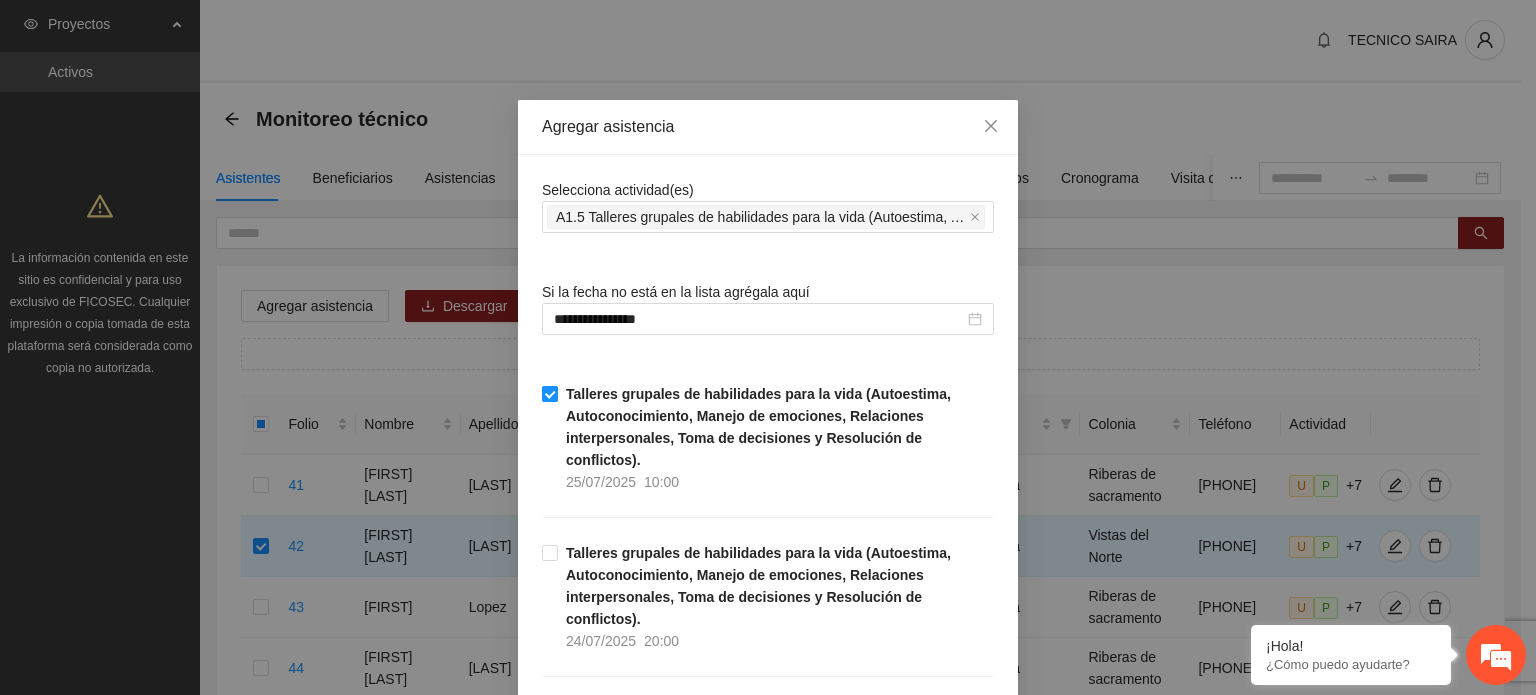 type 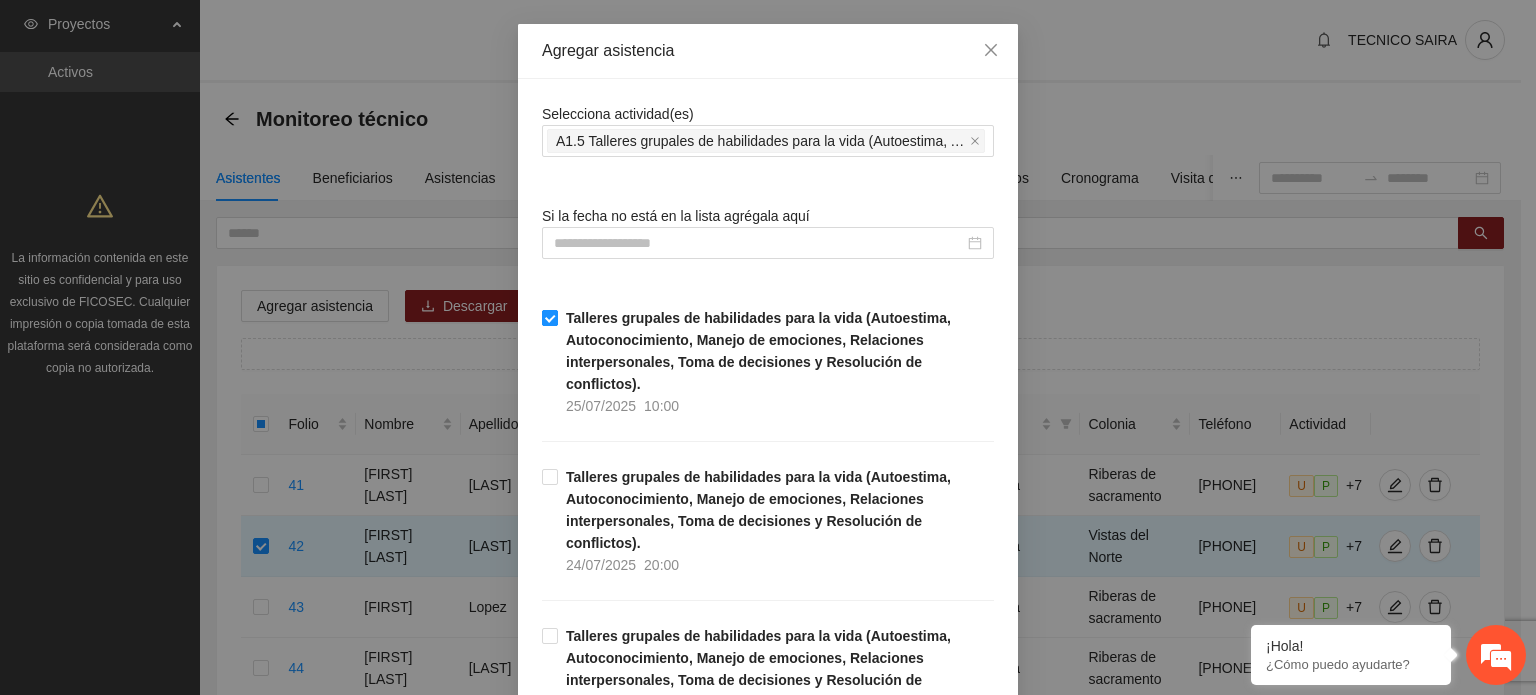 scroll, scrollTop: 80, scrollLeft: 0, axis: vertical 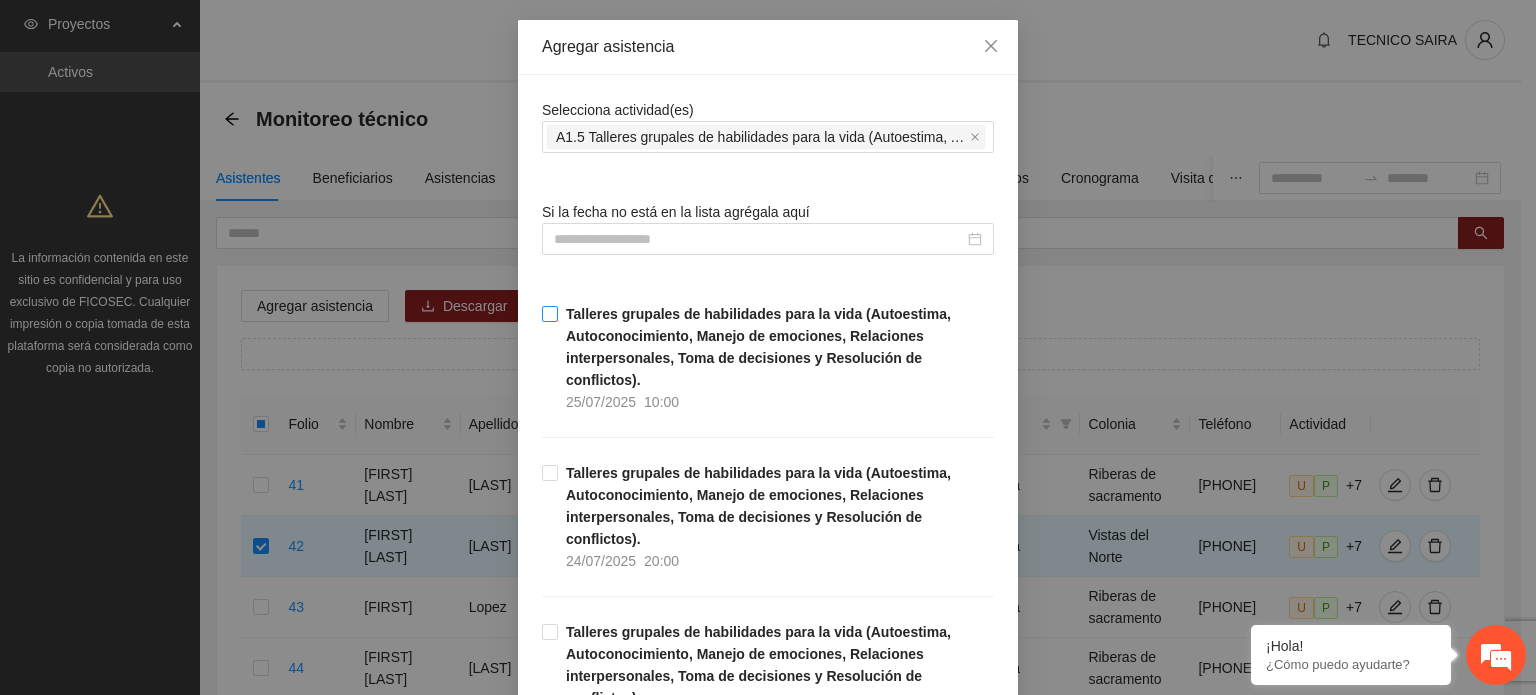 click on "Talleres grupales de habilidades para la vida (Autoestima, Autoconocimiento, Manejo de emociones, Relaciones interpersonales, Toma de decisiones y Resolución de conflictos)." at bounding box center (758, 347) 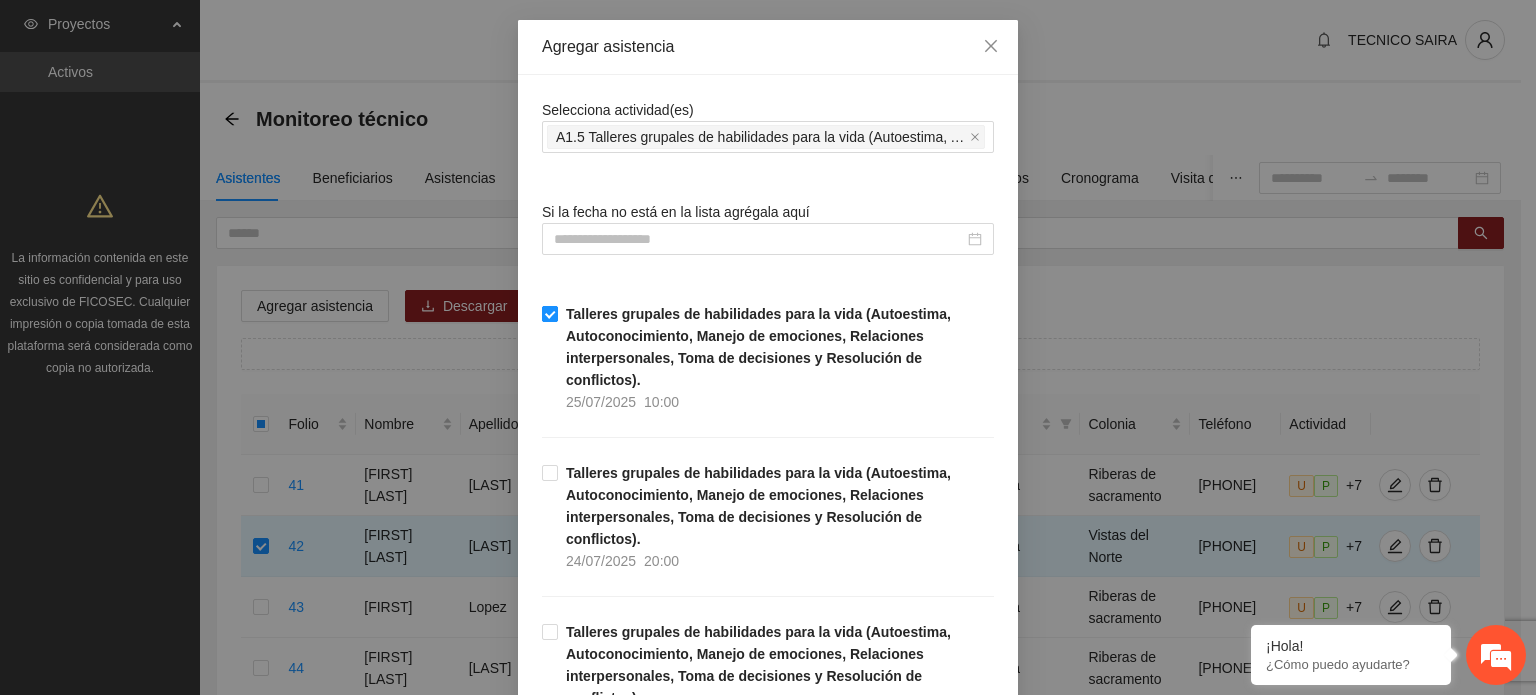 click on "Talleres grupales de habilidades para la vida (Autoestima, Autoconocimiento, Manejo de emociones, Relaciones interpersonales, Toma de decisiones y Resolución de conflictos)." at bounding box center [758, 347] 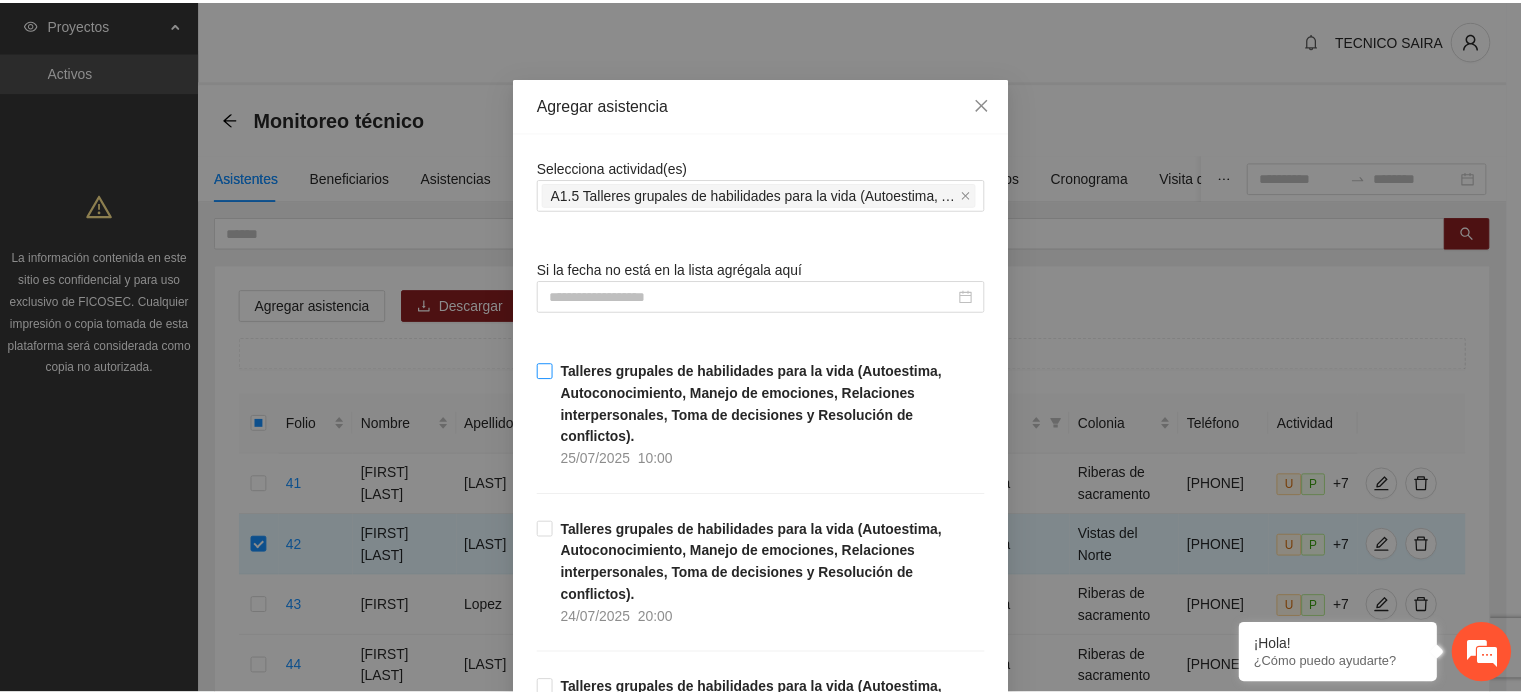 scroll, scrollTop: 0, scrollLeft: 0, axis: both 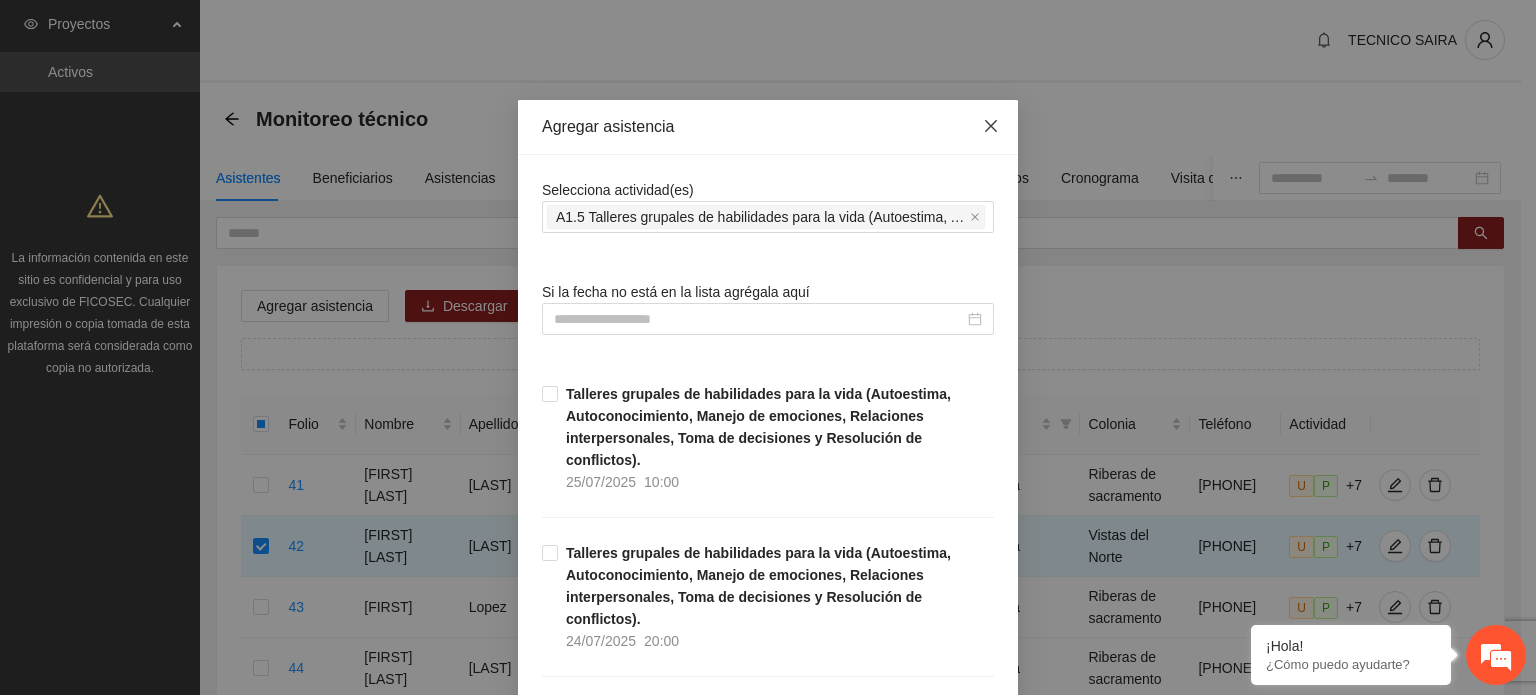 click 